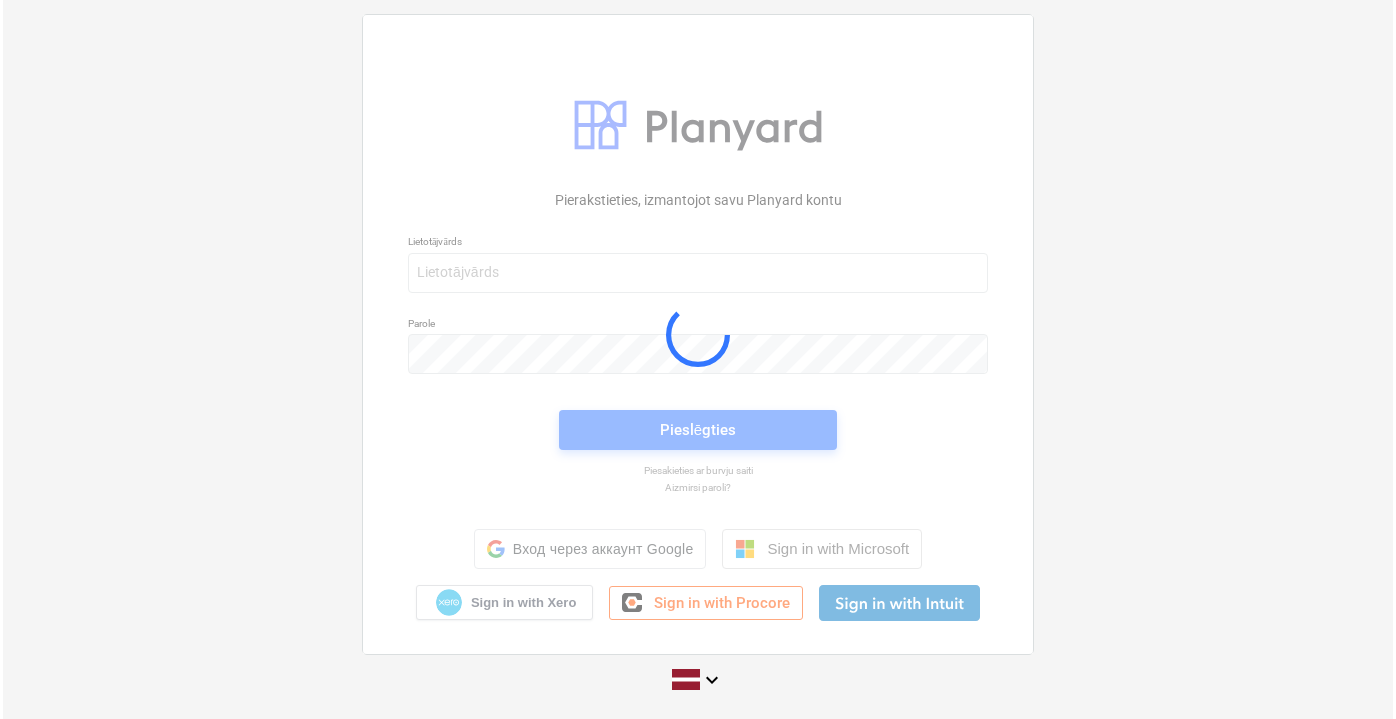 scroll, scrollTop: 0, scrollLeft: 0, axis: both 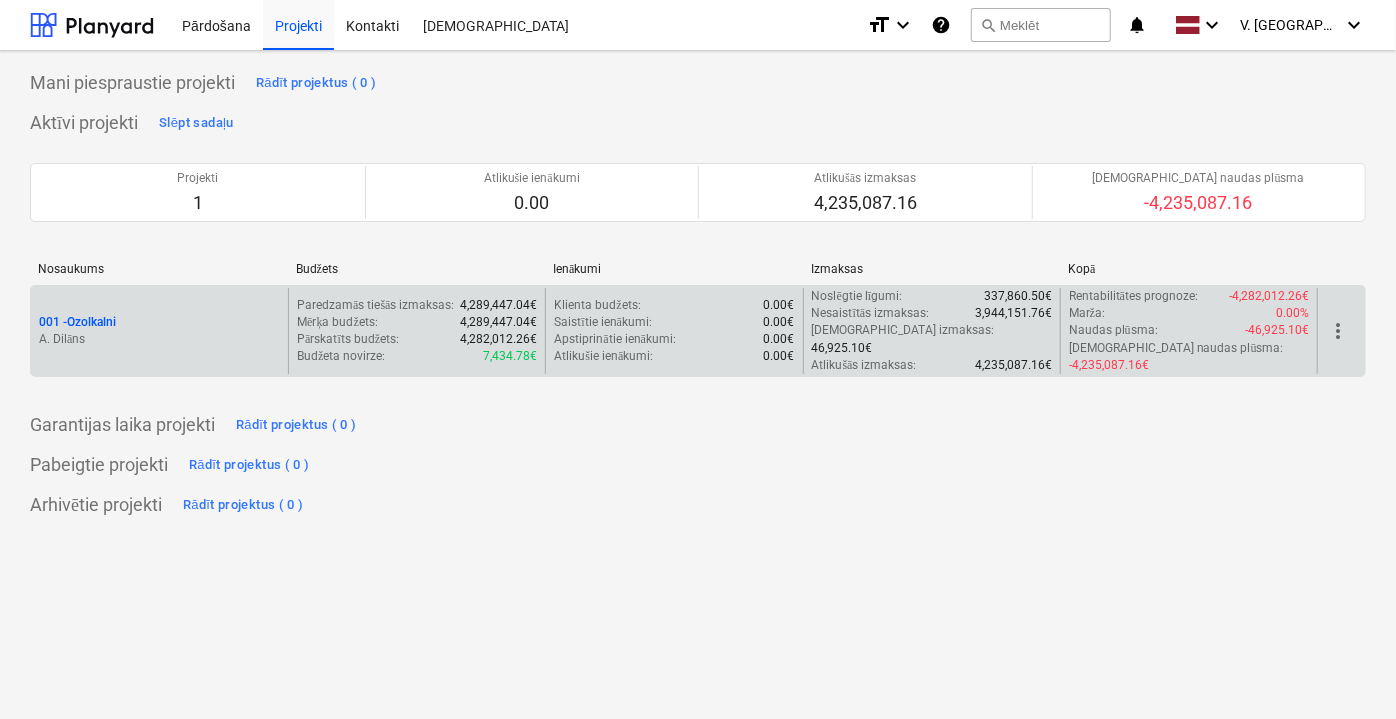 click on "001 -  Ozolkalni A. Dilāns" at bounding box center [159, 331] 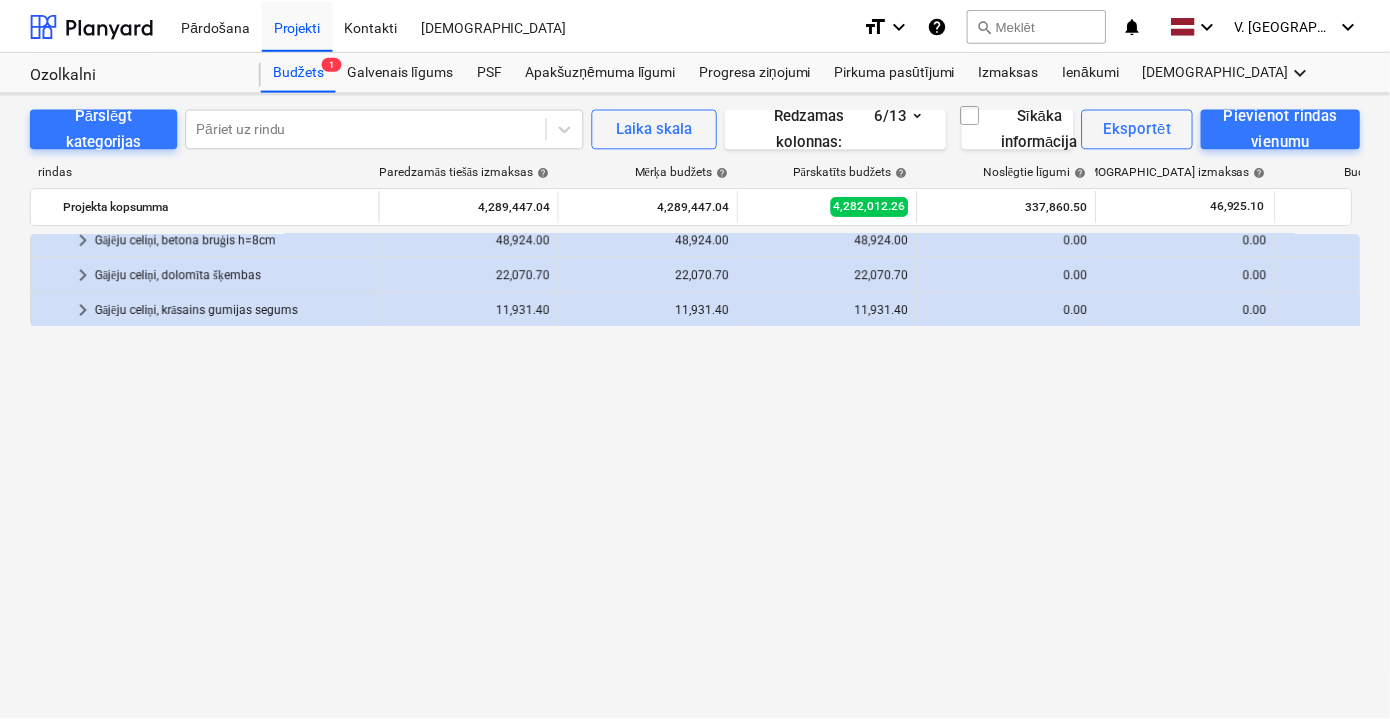 scroll, scrollTop: 0, scrollLeft: 0, axis: both 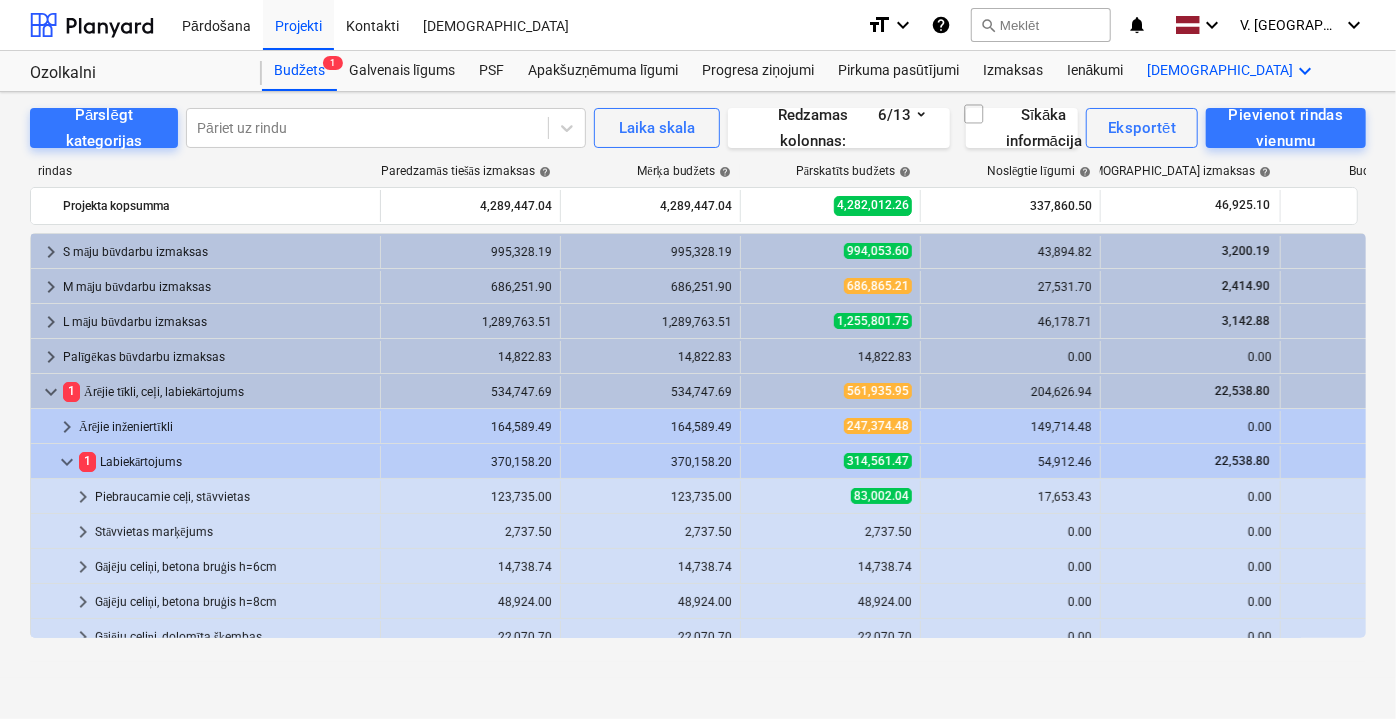 click on "Vairāk keyboard_arrow_down" at bounding box center (1233, 71) 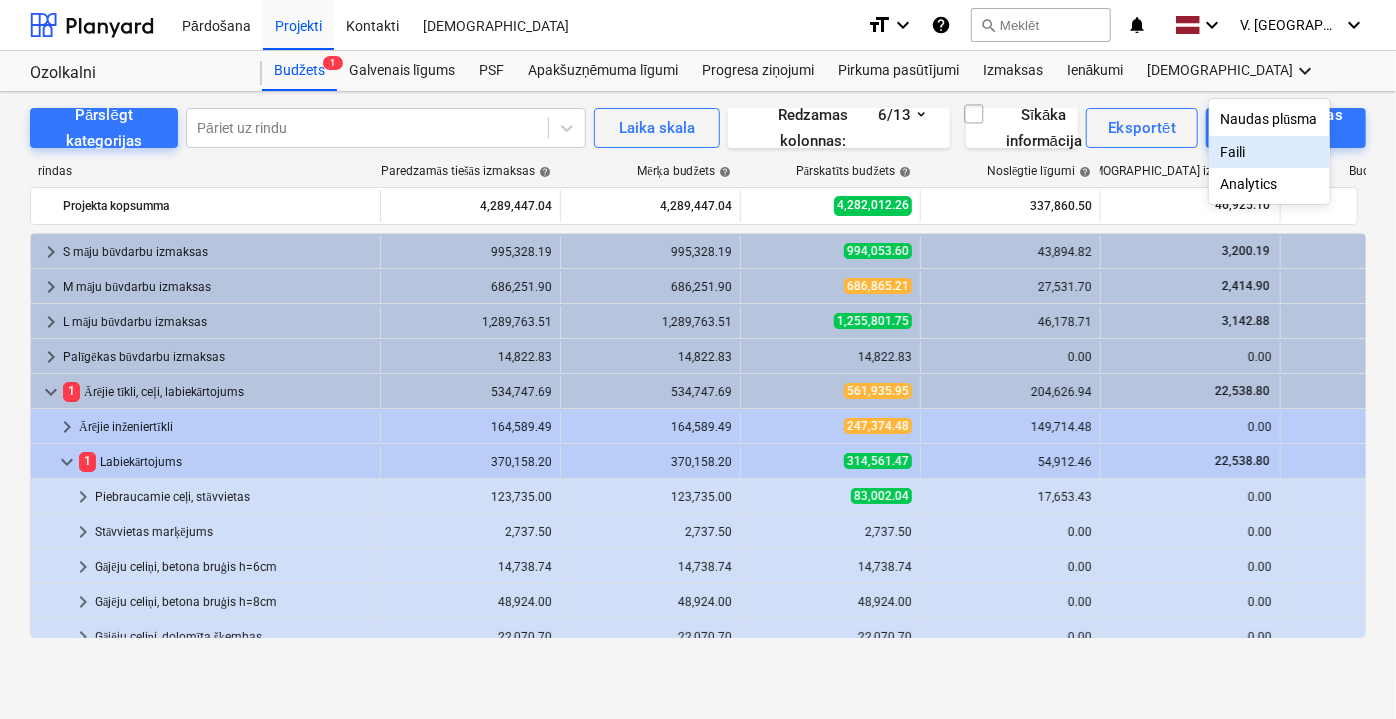 click on "Faili" at bounding box center [1269, 152] 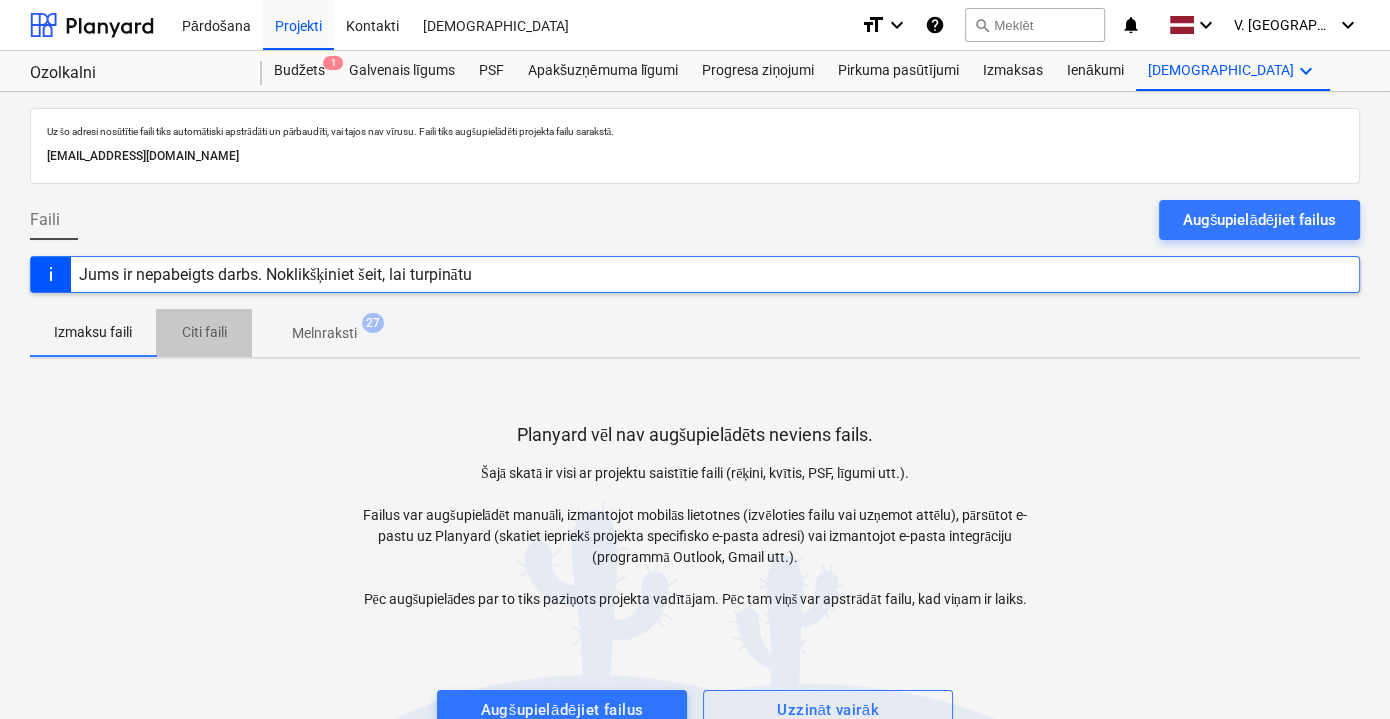 click on "Citi faili" at bounding box center (204, 332) 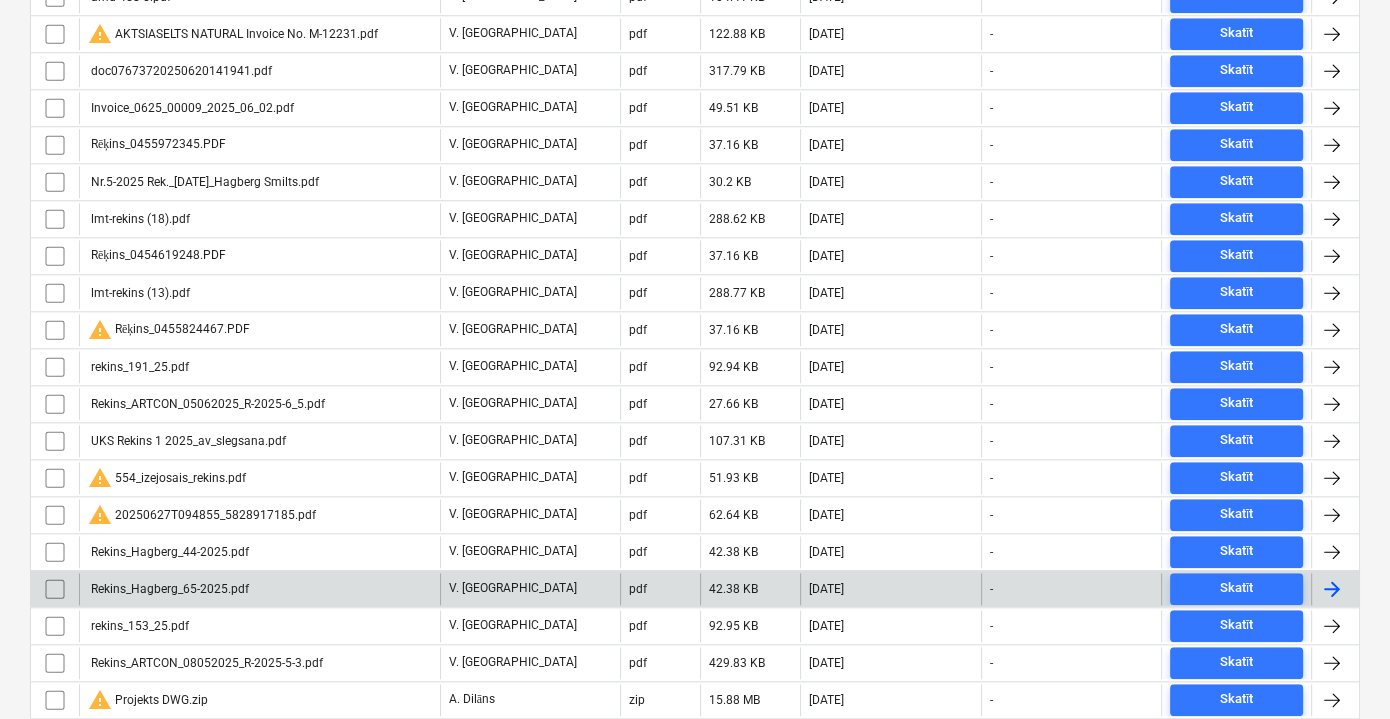 scroll, scrollTop: 2117, scrollLeft: 0, axis: vertical 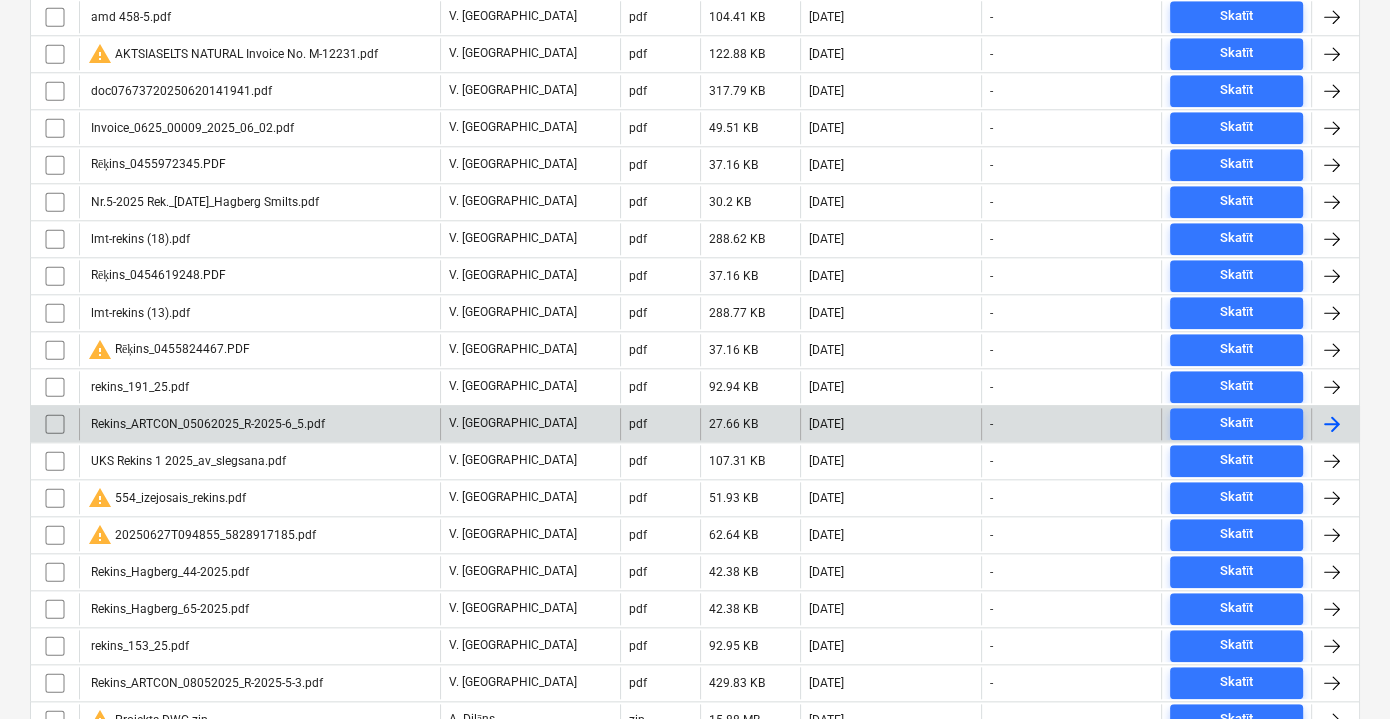 click on "Rekins_ARTCON_05062025_R-2025-6_5.pdf" at bounding box center [206, 424] 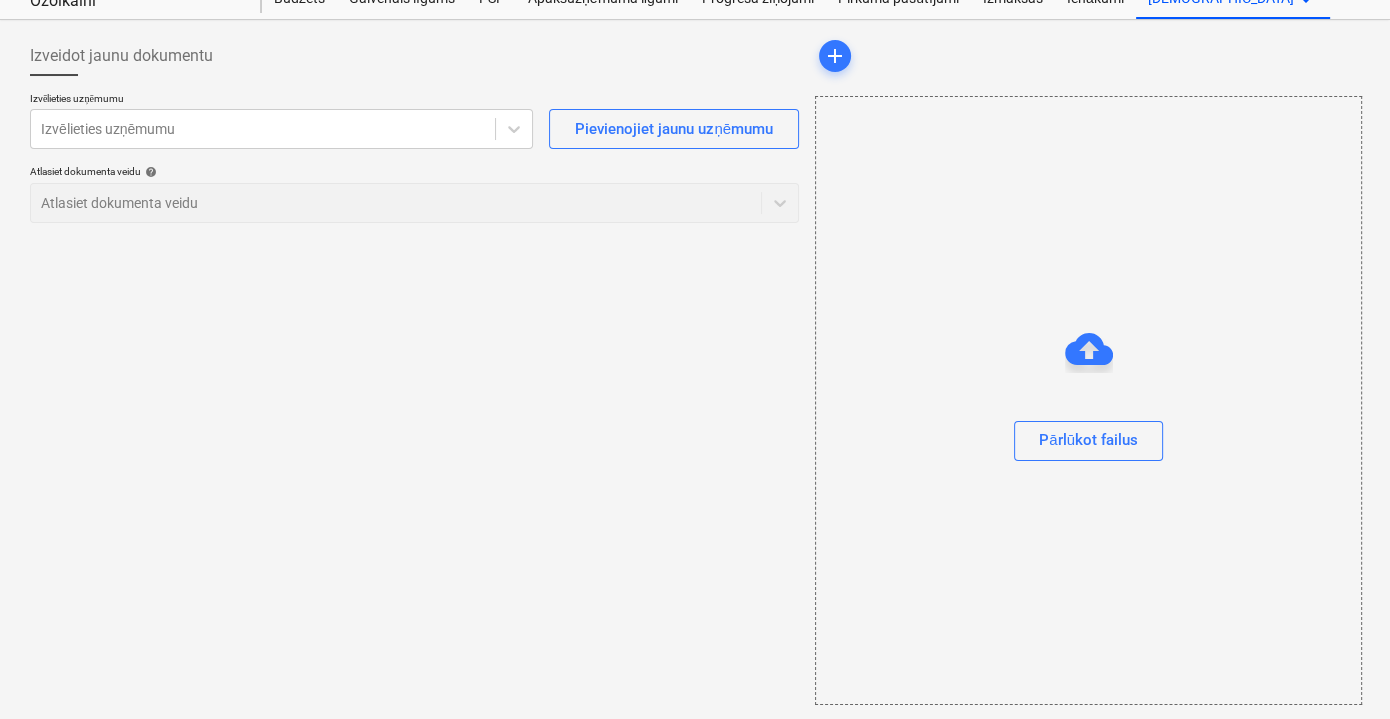 scroll, scrollTop: 0, scrollLeft: 0, axis: both 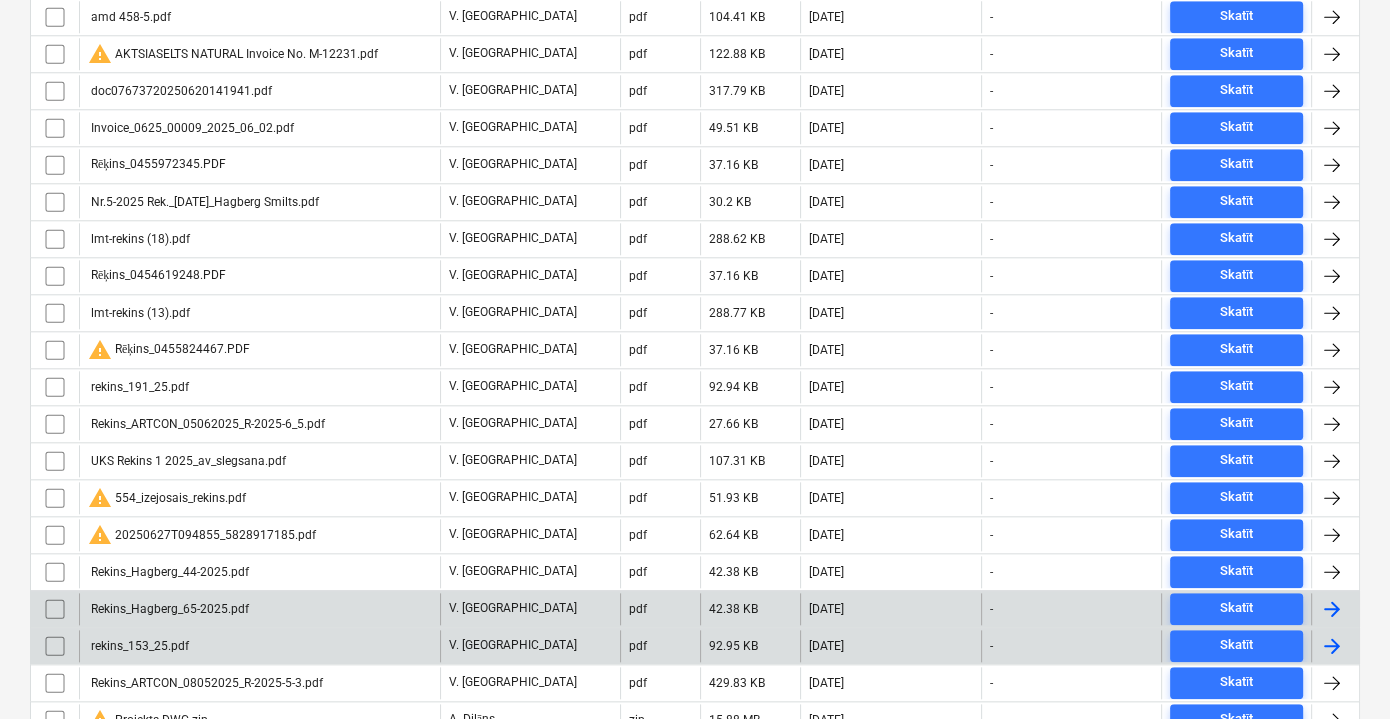 click on "rekins_153_25.pdf" at bounding box center [259, 646] 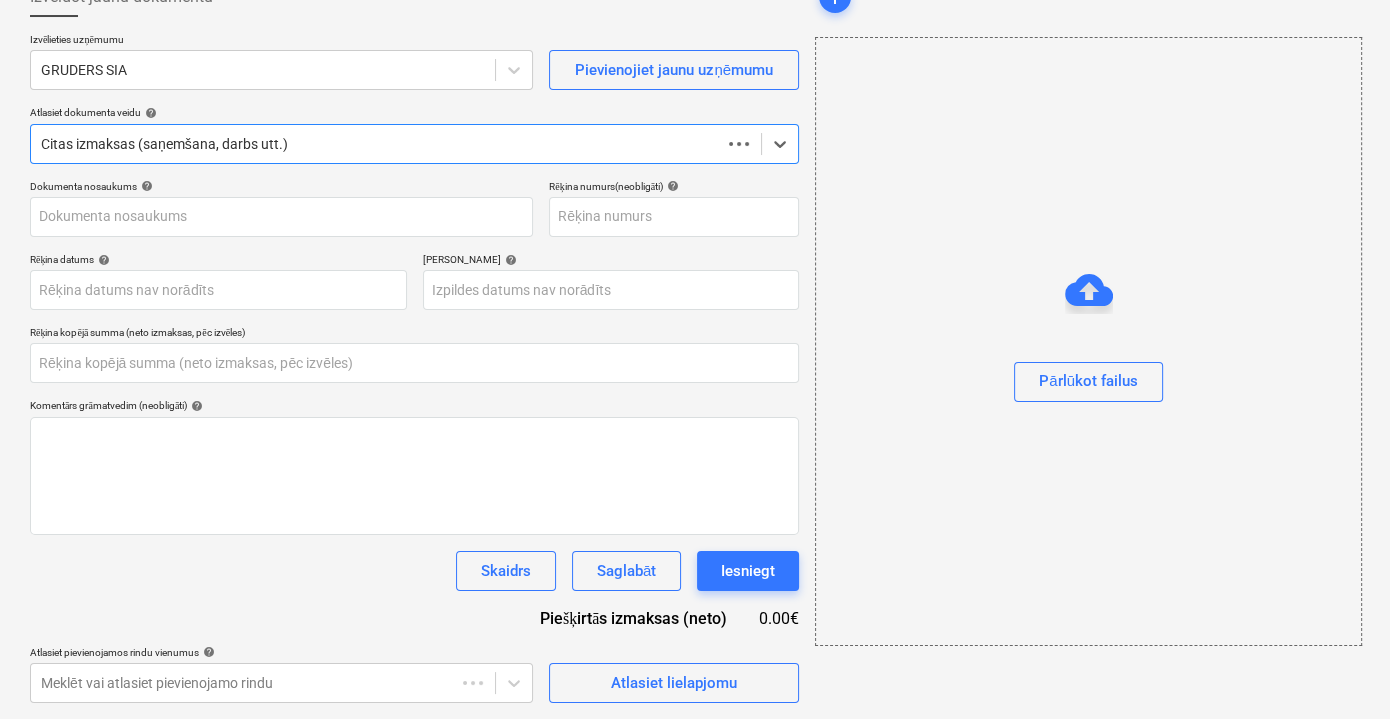 type on "0.00" 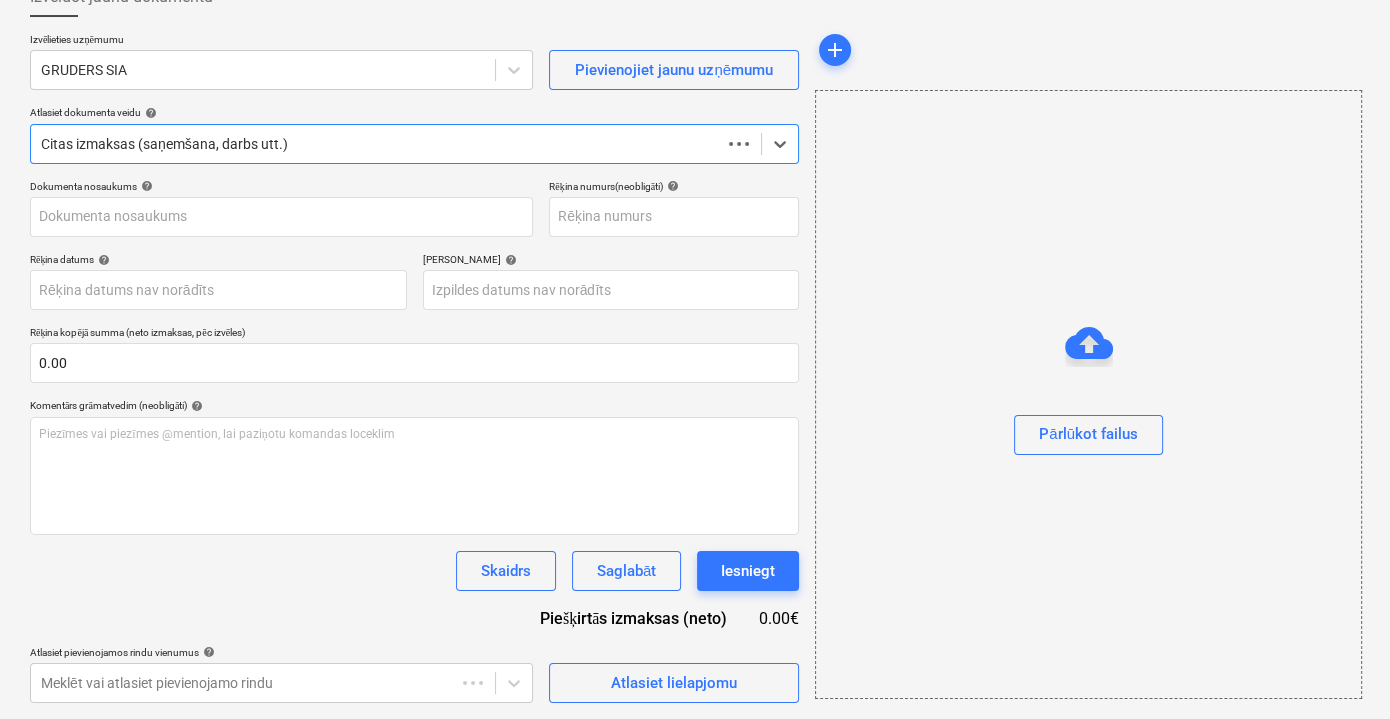 scroll, scrollTop: 130, scrollLeft: 0, axis: vertical 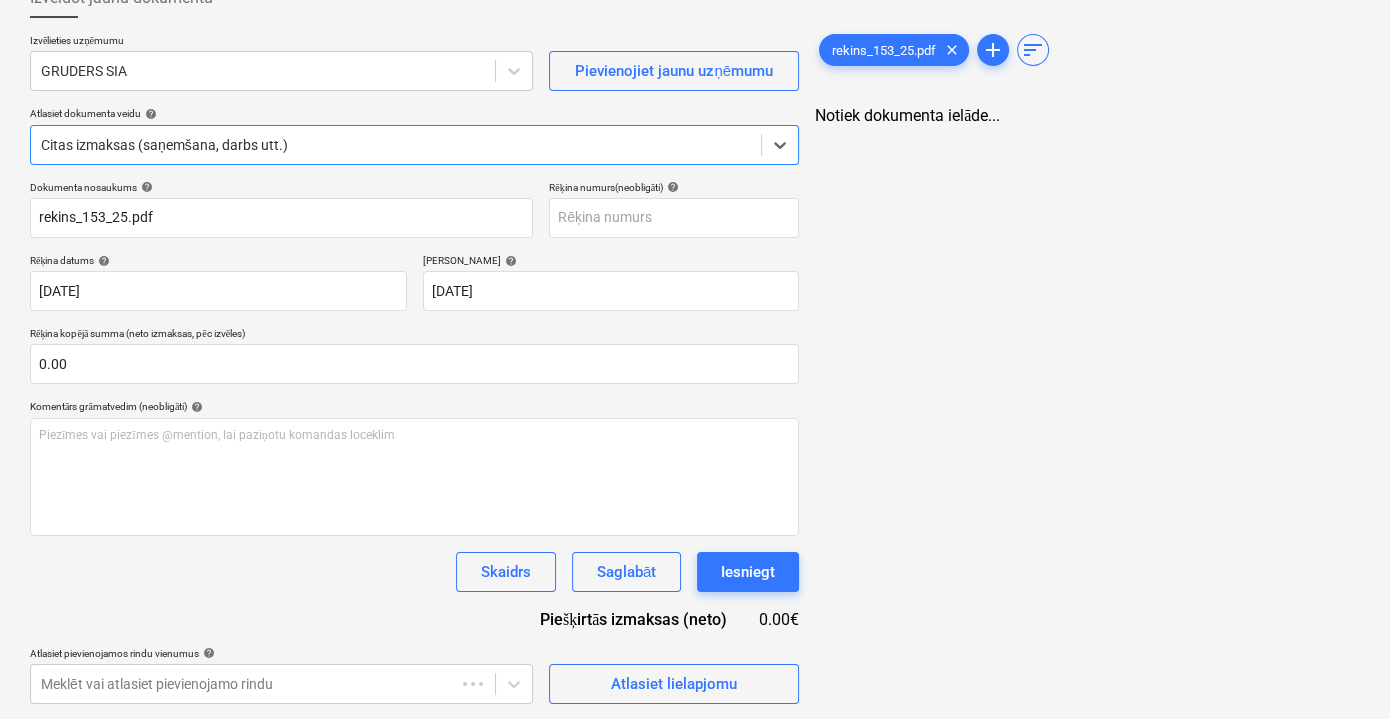 type on "rekins_153_25.pdf" 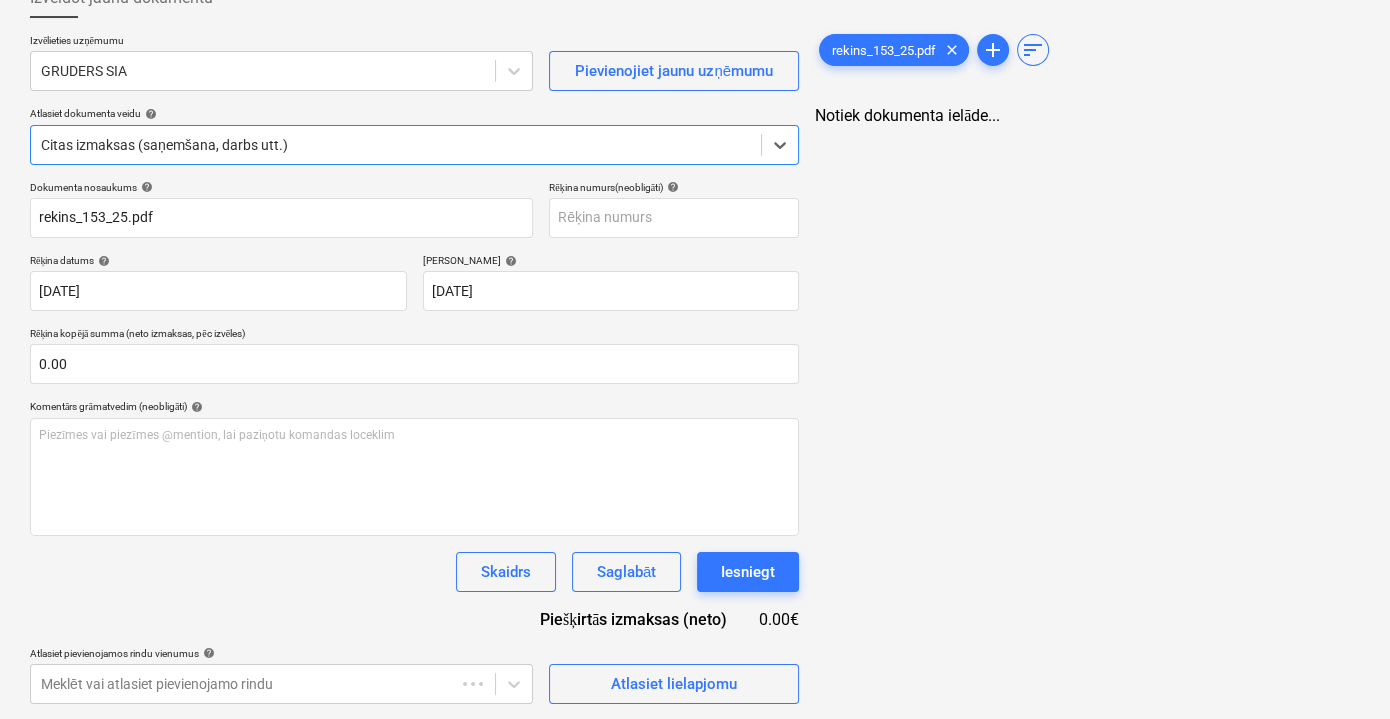 type on "[DATE]" 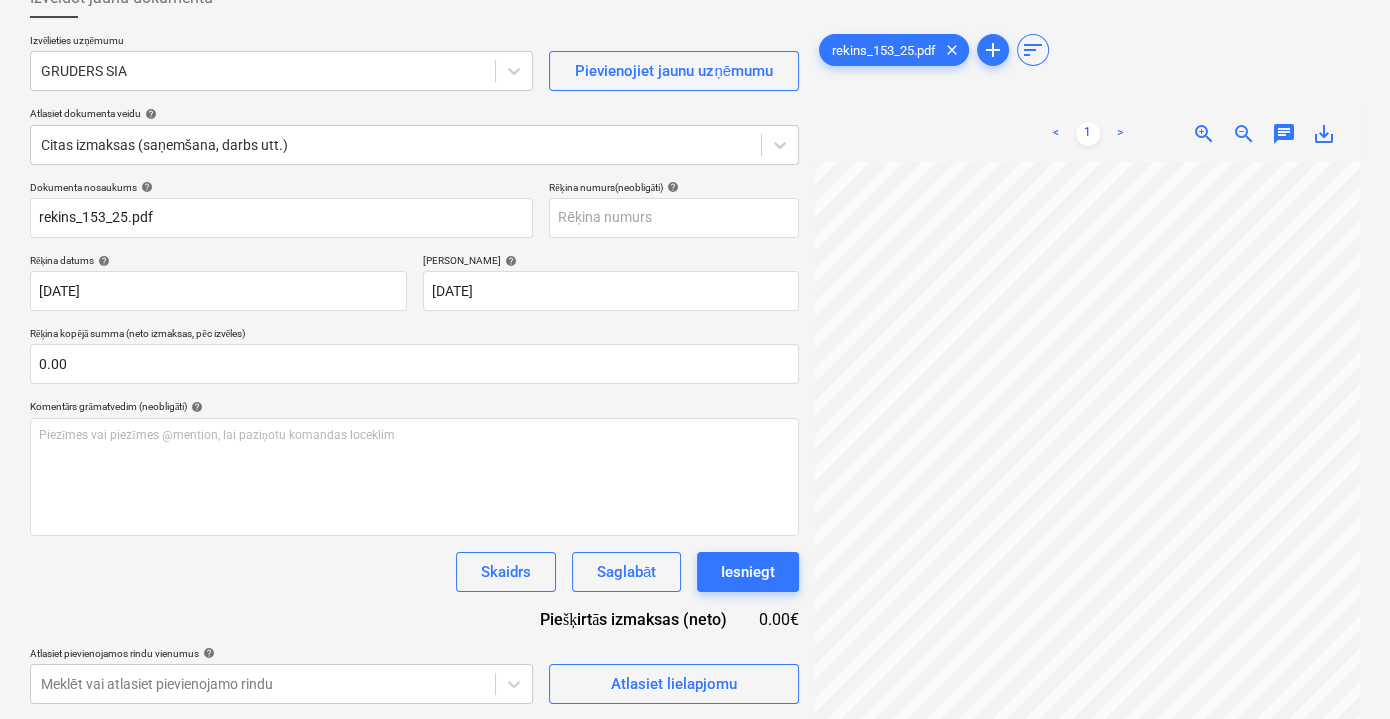 scroll, scrollTop: 5, scrollLeft: 61, axis: both 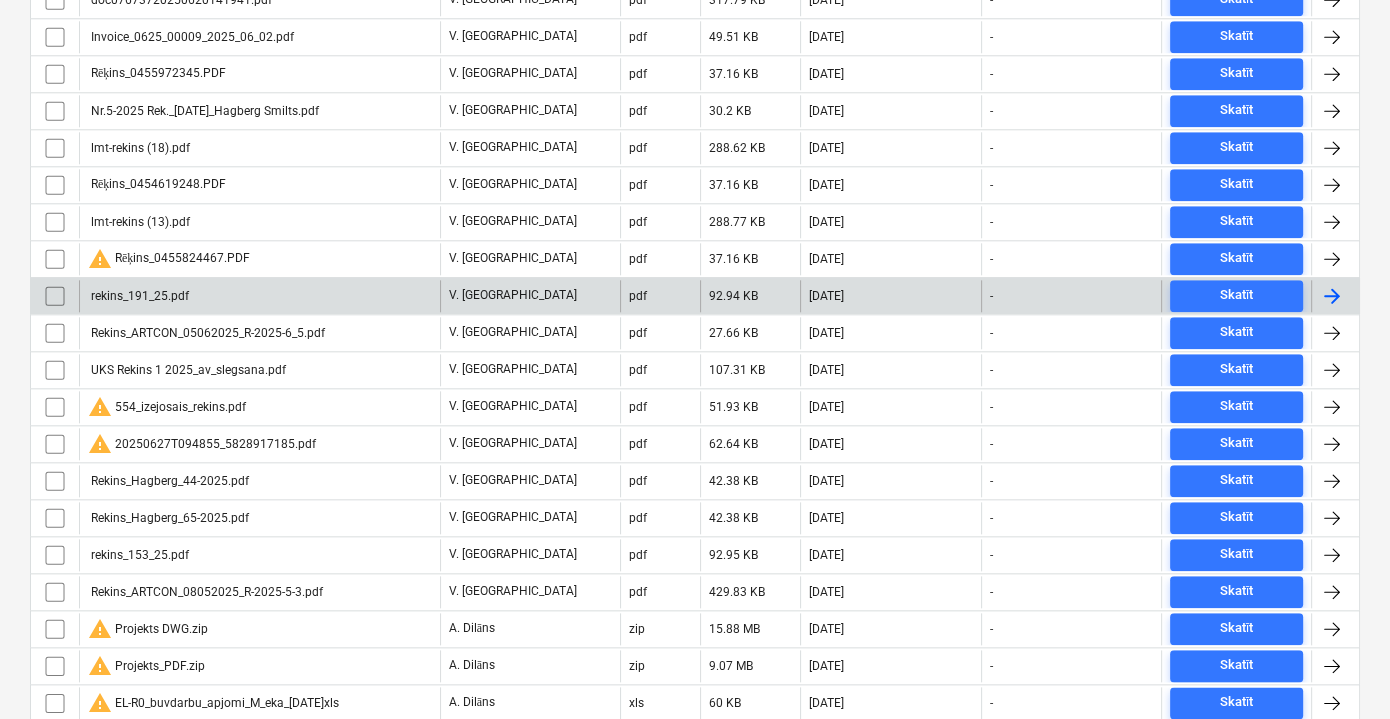 click on "rekins_191_25.pdf" at bounding box center (259, 296) 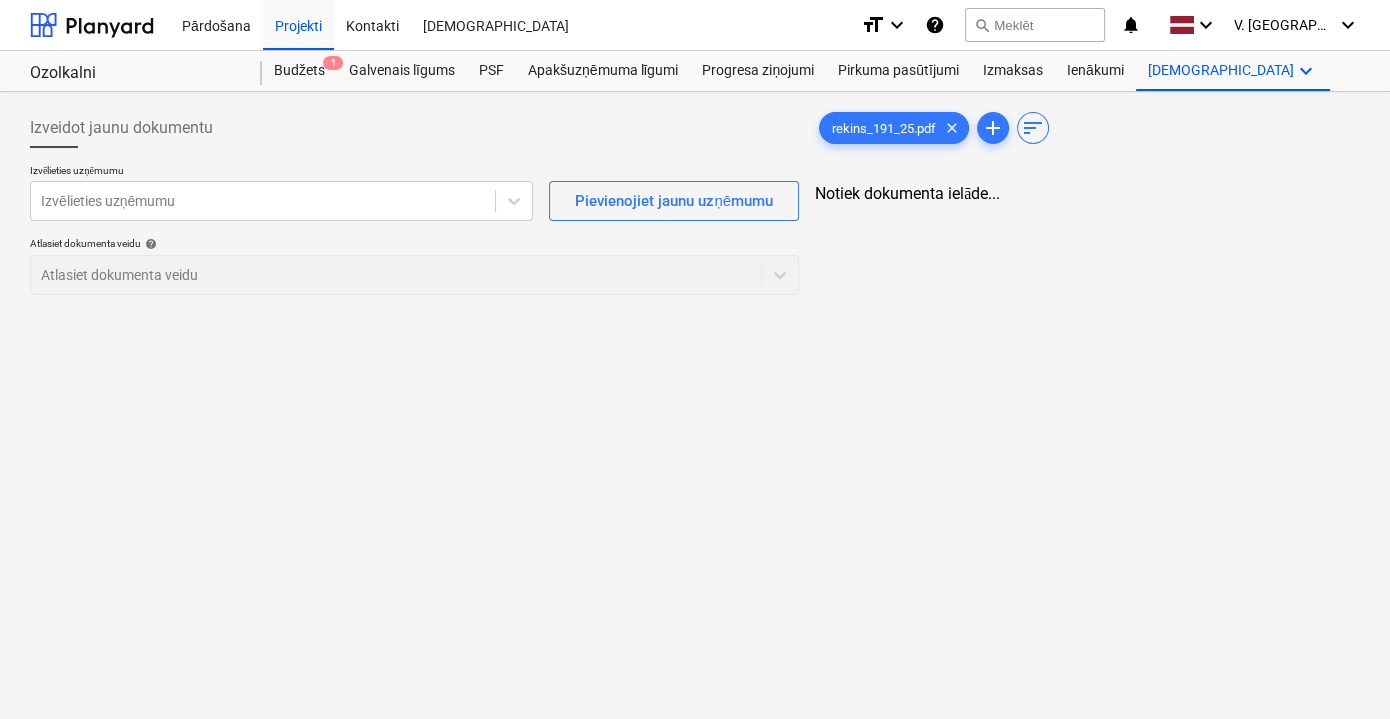 scroll, scrollTop: 0, scrollLeft: 0, axis: both 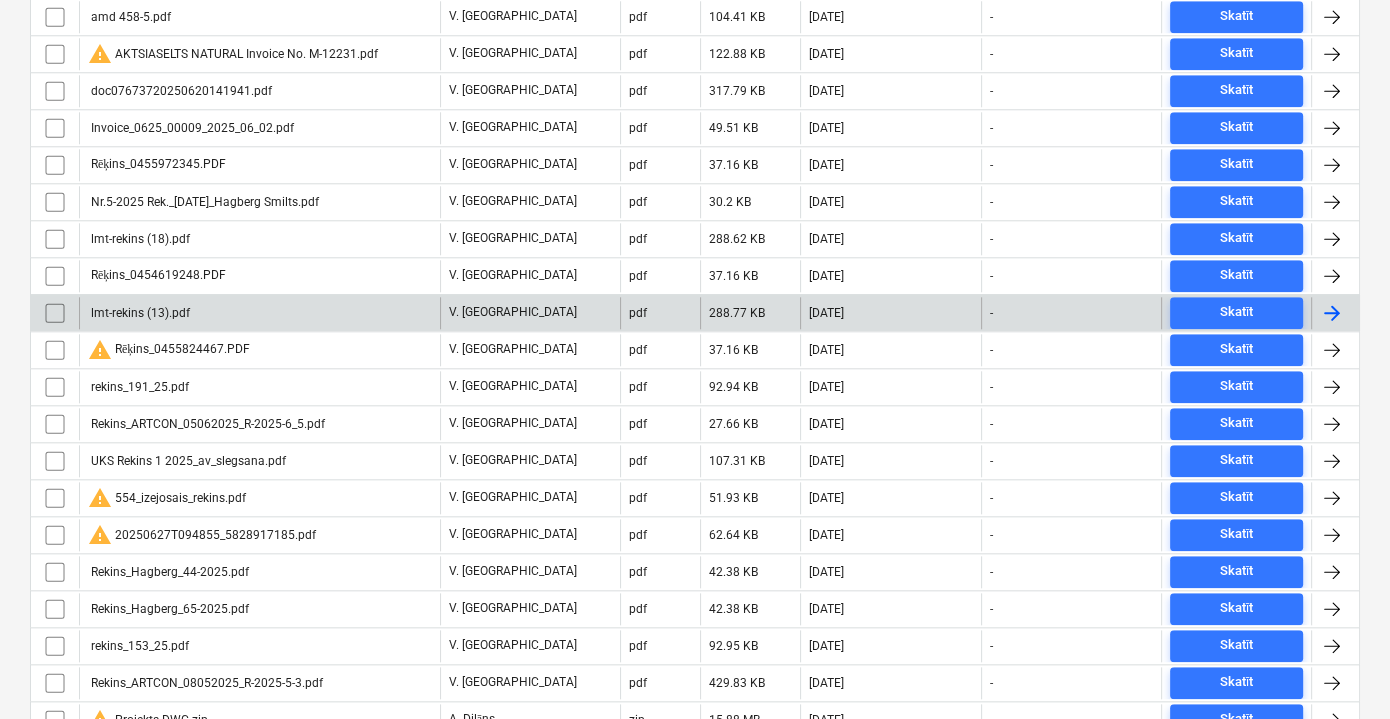 click on "lmt-rekins (13).pdf" at bounding box center [259, 313] 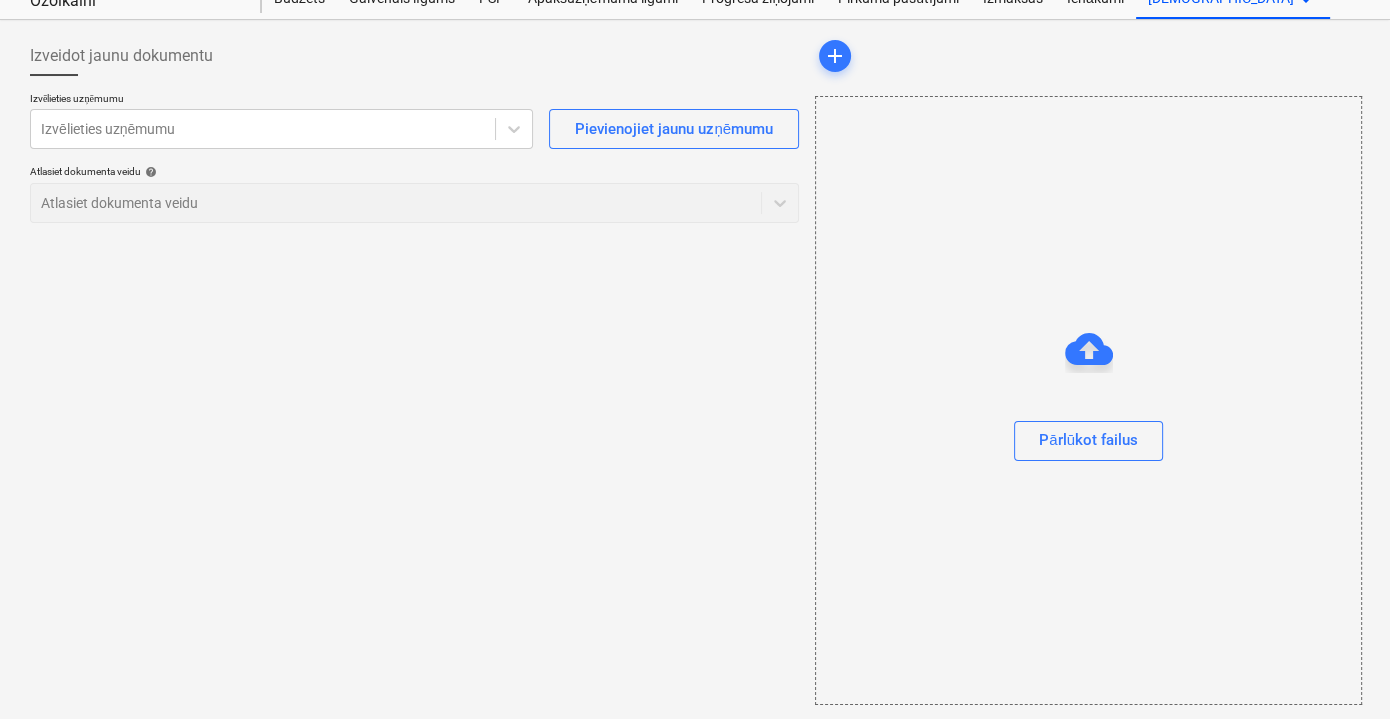 scroll, scrollTop: 0, scrollLeft: 0, axis: both 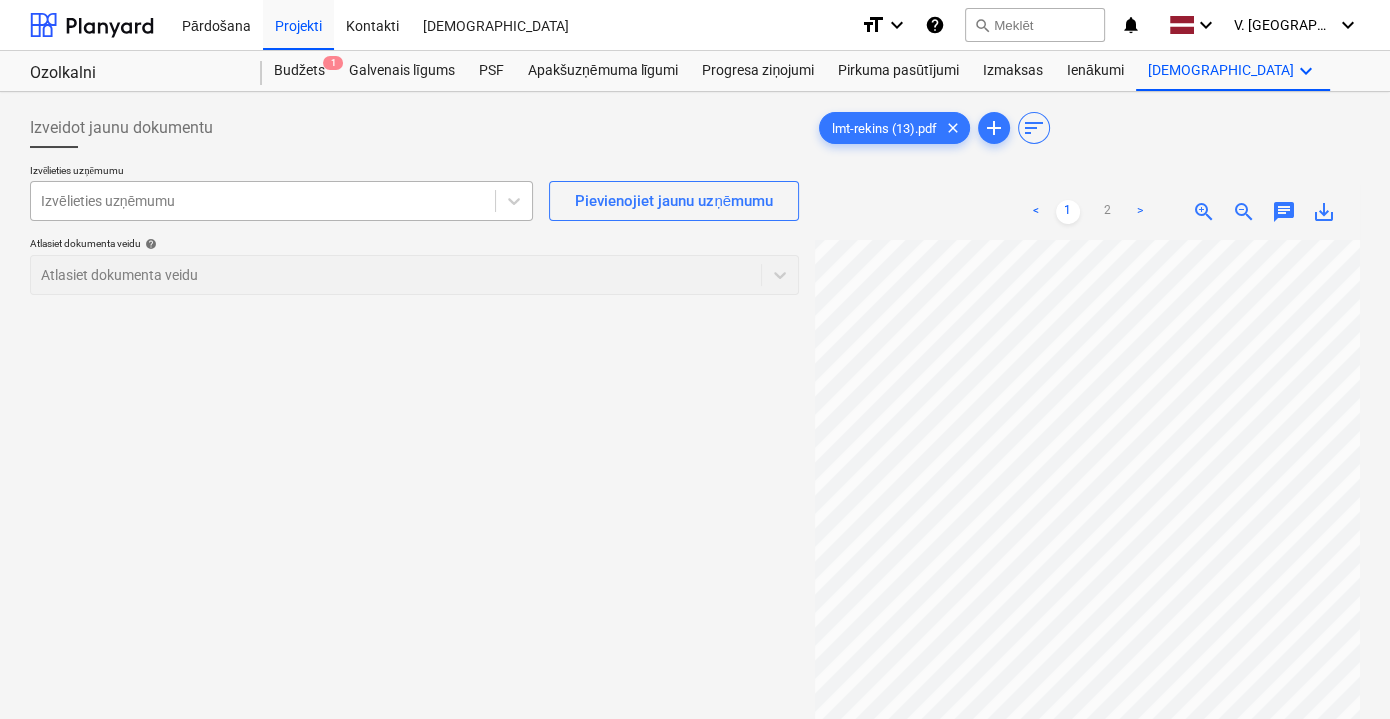 click at bounding box center (263, 201) 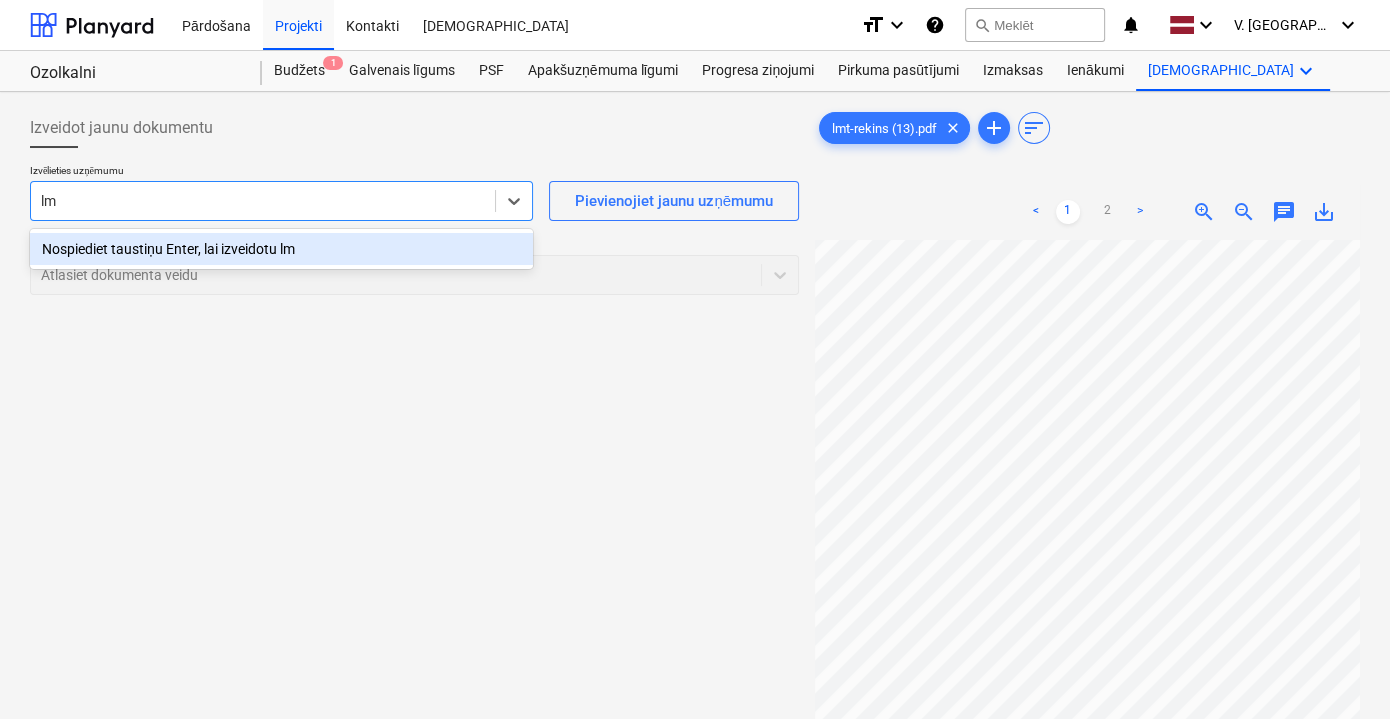type on "lmt" 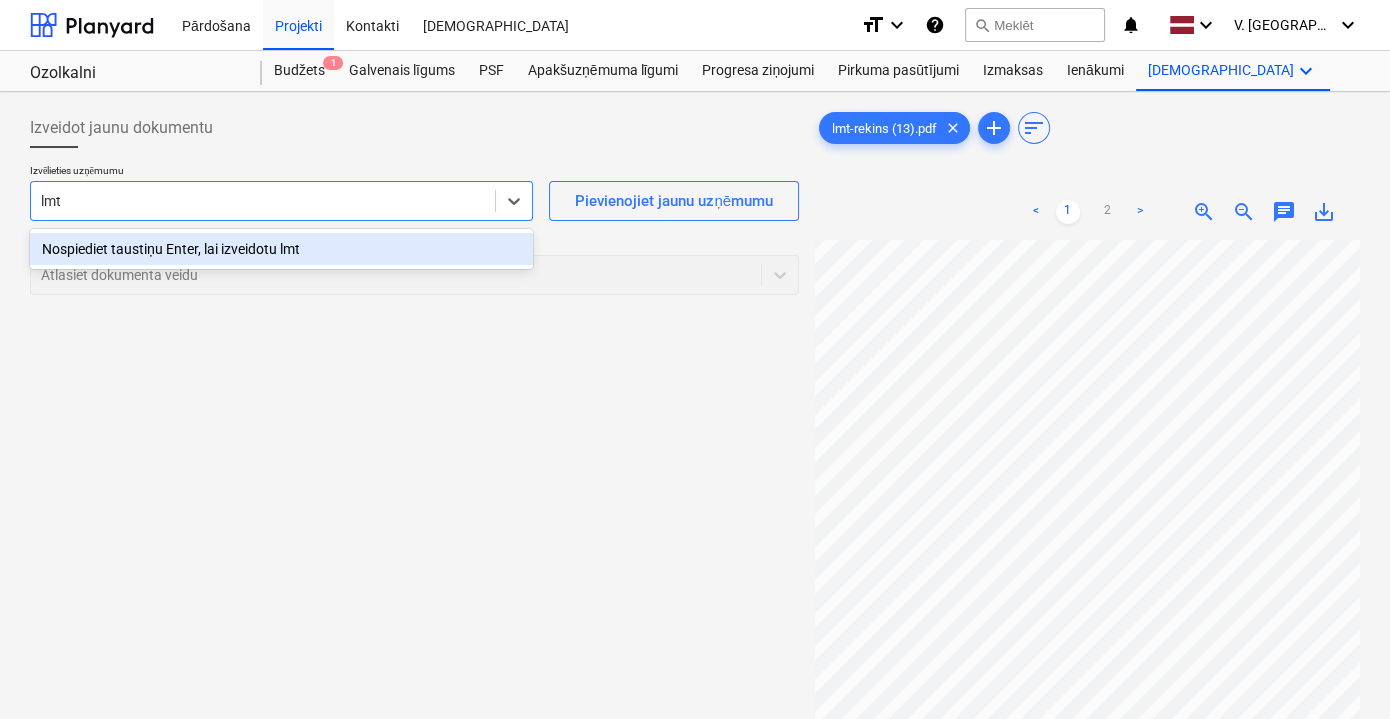 scroll, scrollTop: 0, scrollLeft: 59, axis: horizontal 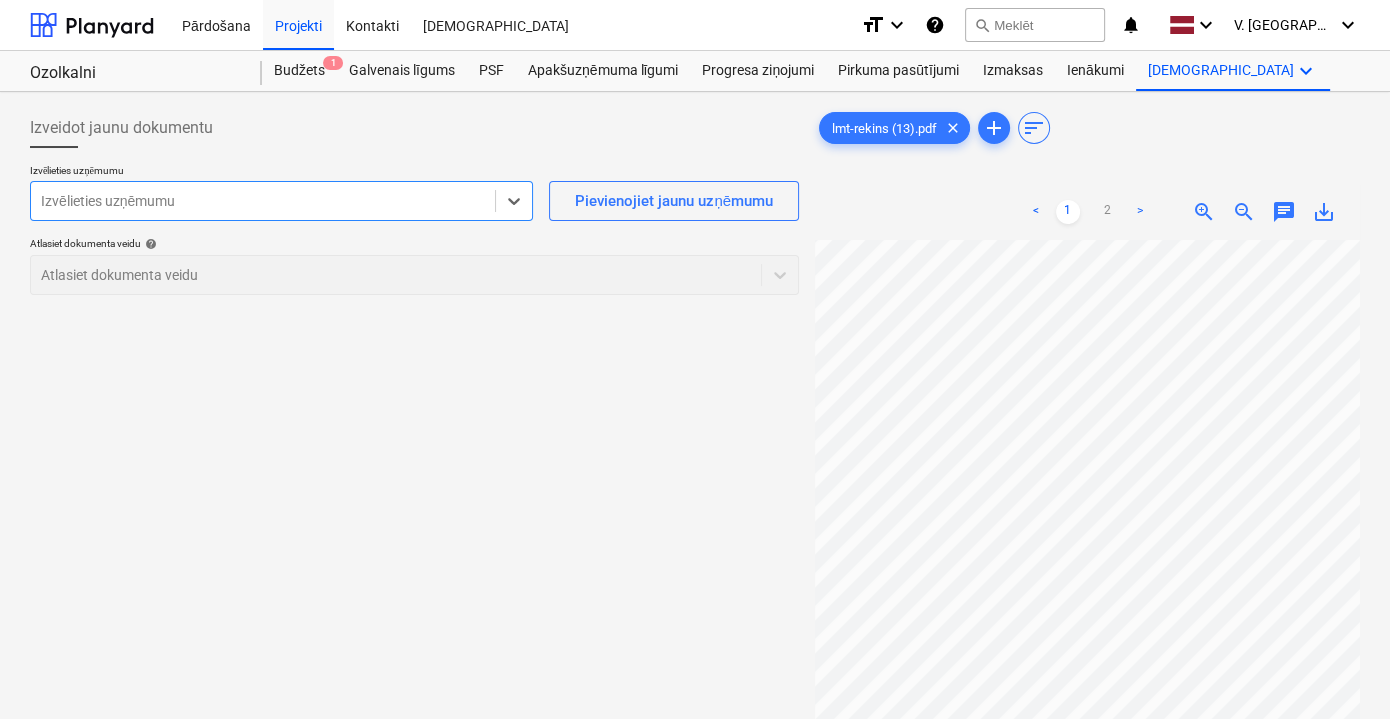click at bounding box center (263, 201) 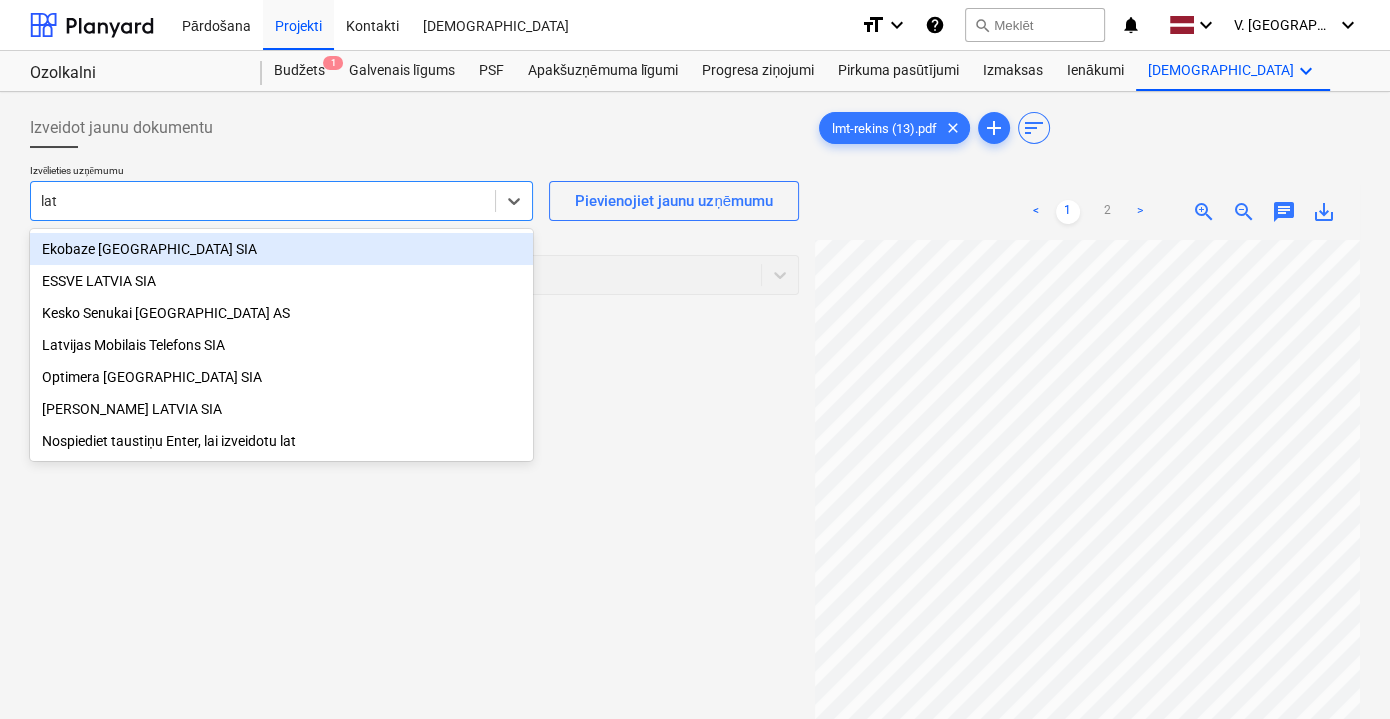 type on "latv" 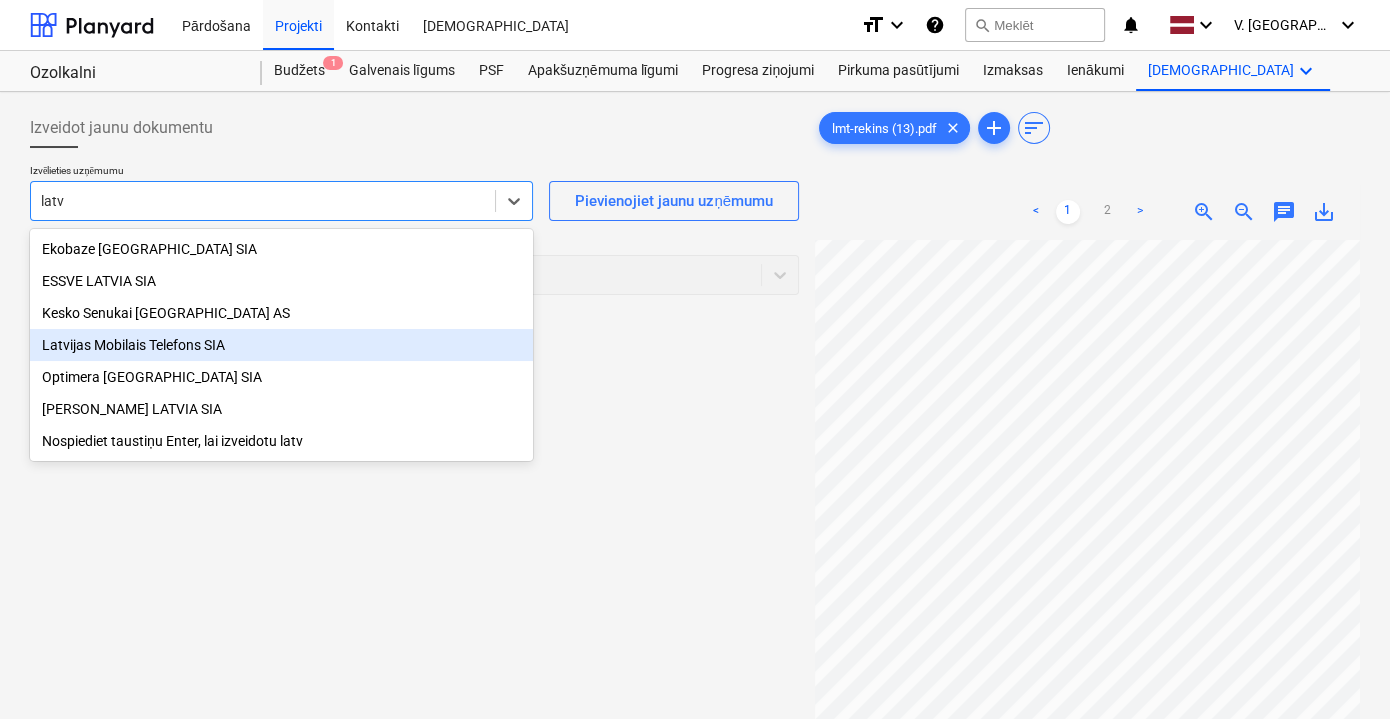 click on "Latvijas Mobilais Telefons SIA" at bounding box center (281, 345) 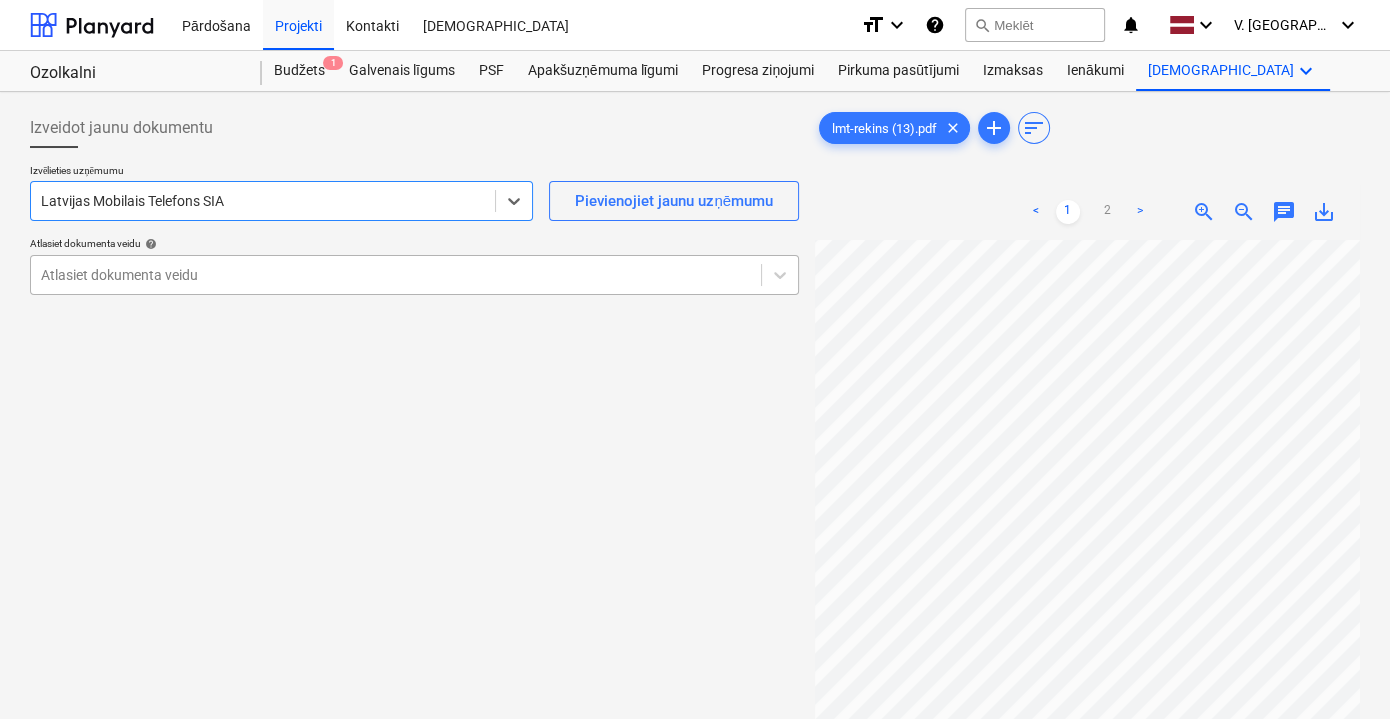 click on "Atlasiet dokumenta veidu" at bounding box center (414, 275) 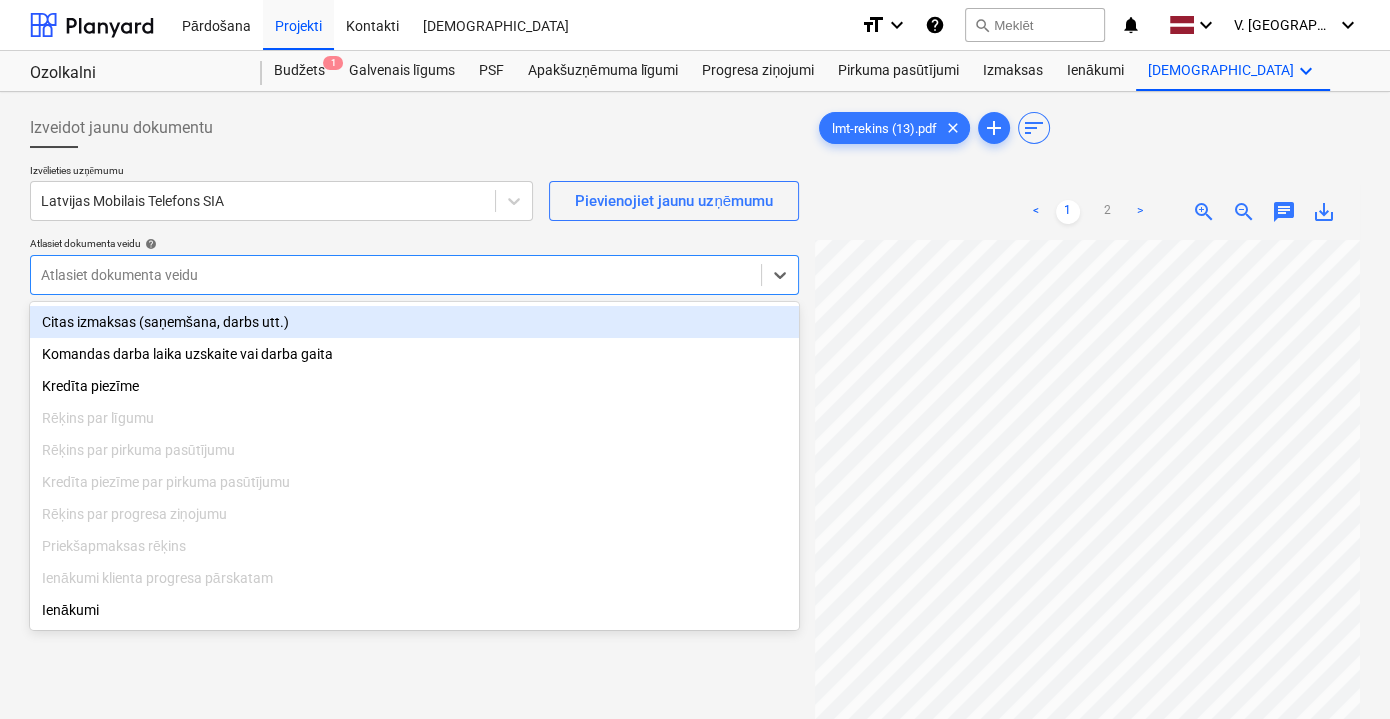 click on "Citas izmaksas (saņemšana, darbs utt.)" at bounding box center (414, 322) 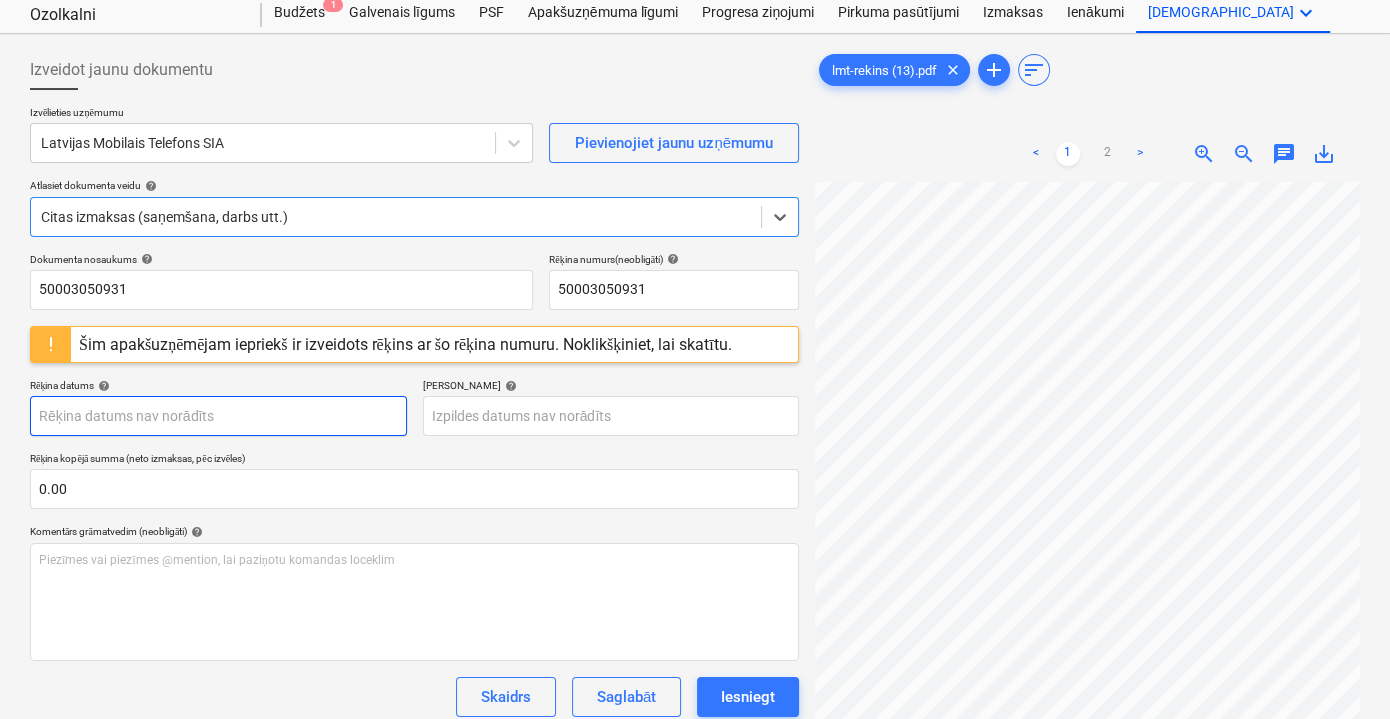 scroll, scrollTop: 90, scrollLeft: 0, axis: vertical 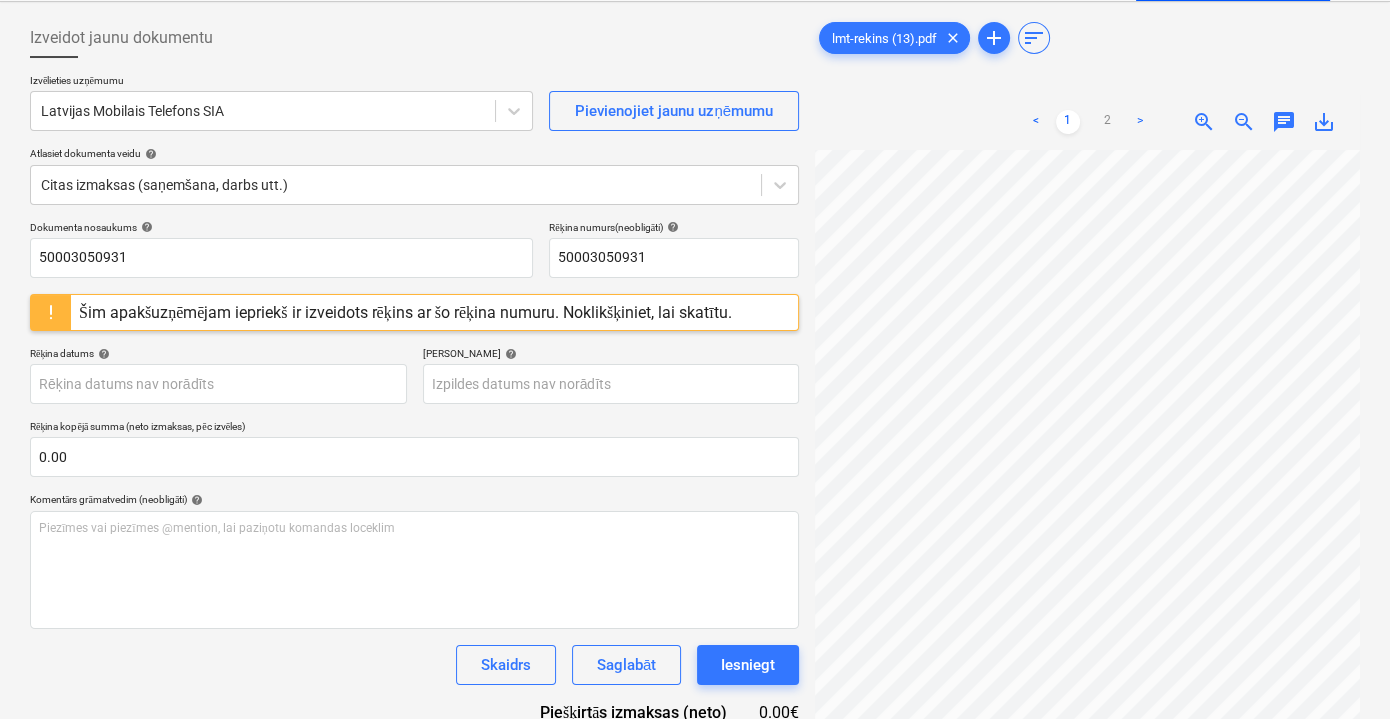 click on "Šim apakšuzņēmējam iepriekš ir izveidots rēķins ar šo rēķina numuru. Noklikšķiniet, lai skatītu." at bounding box center [405, 312] 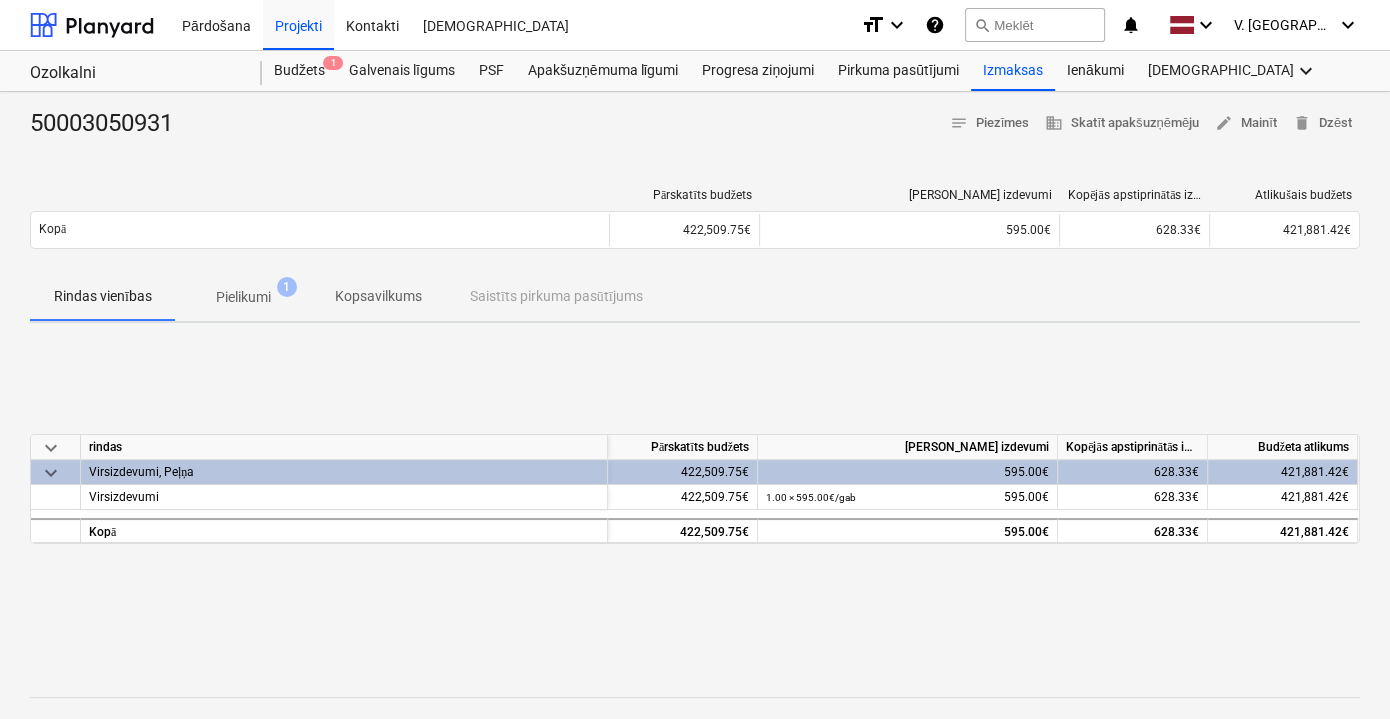 click on "Pielikumi" at bounding box center (243, 297) 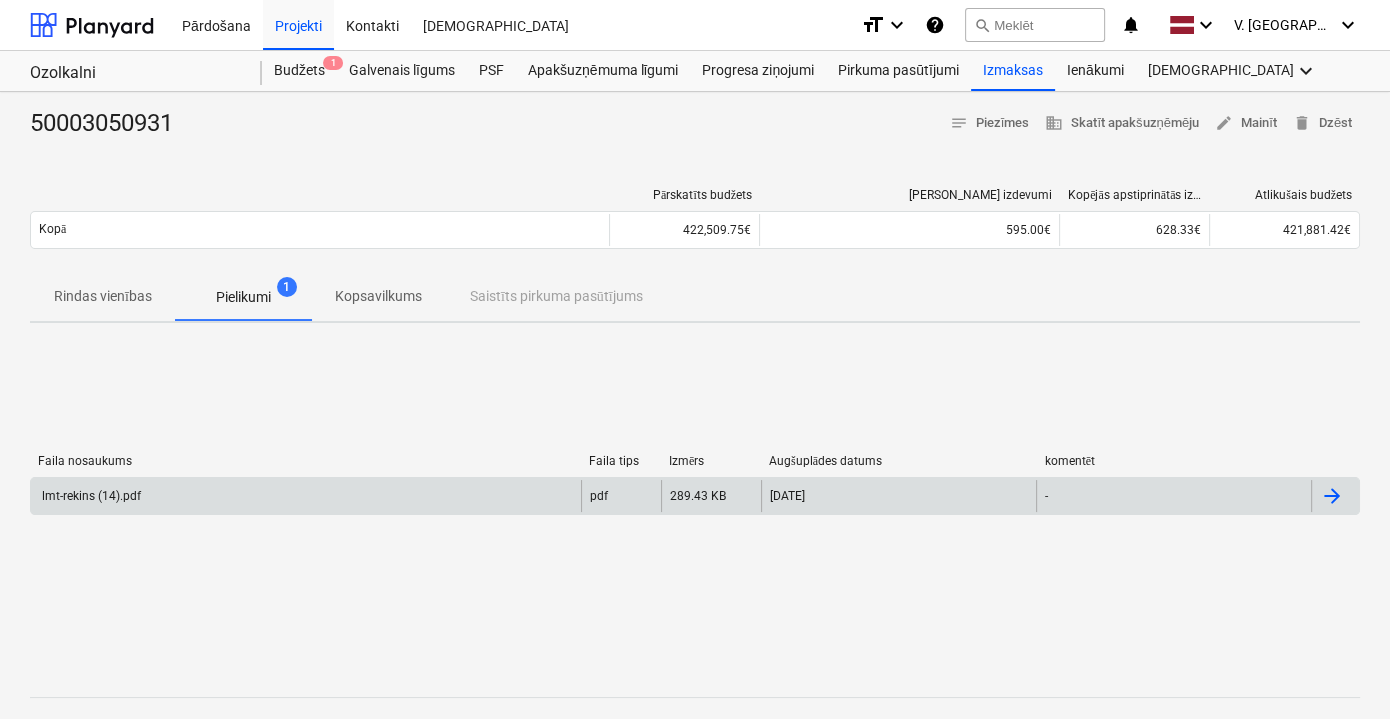 click on "pdf" at bounding box center (621, 496) 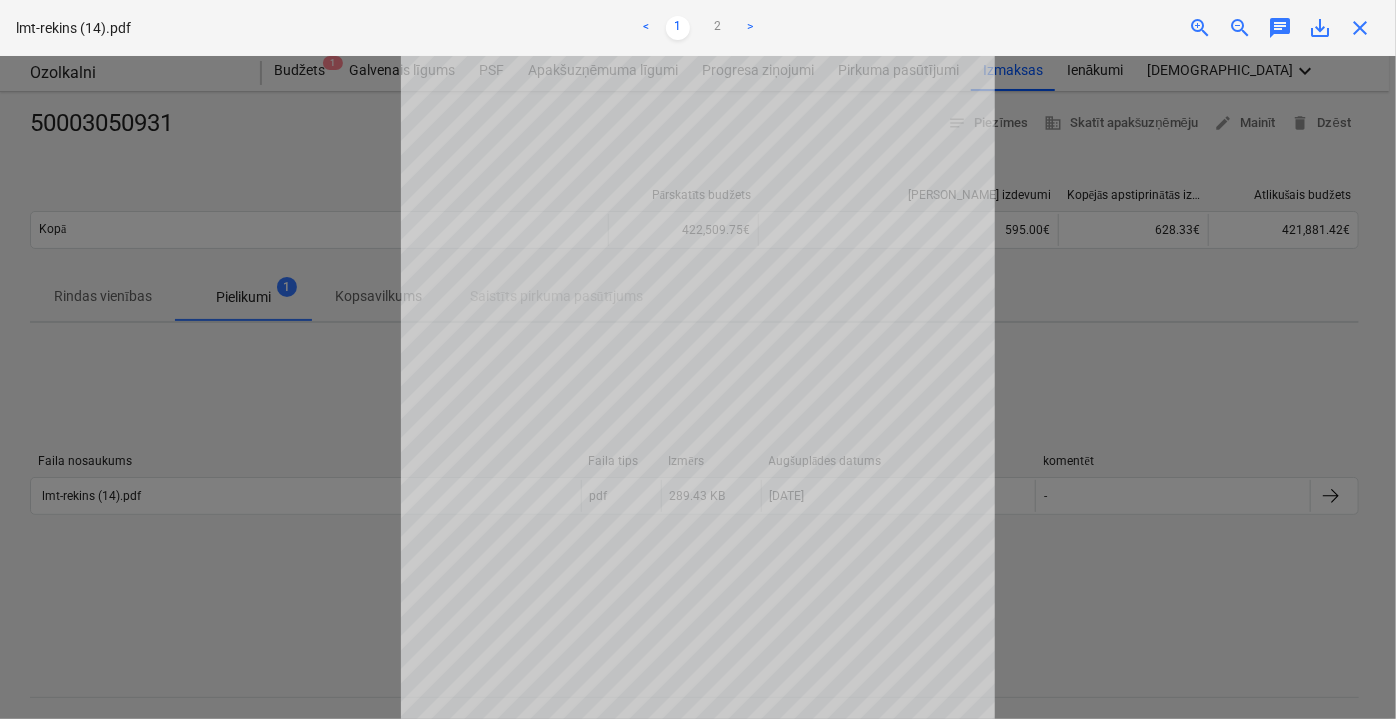click at bounding box center [698, 387] 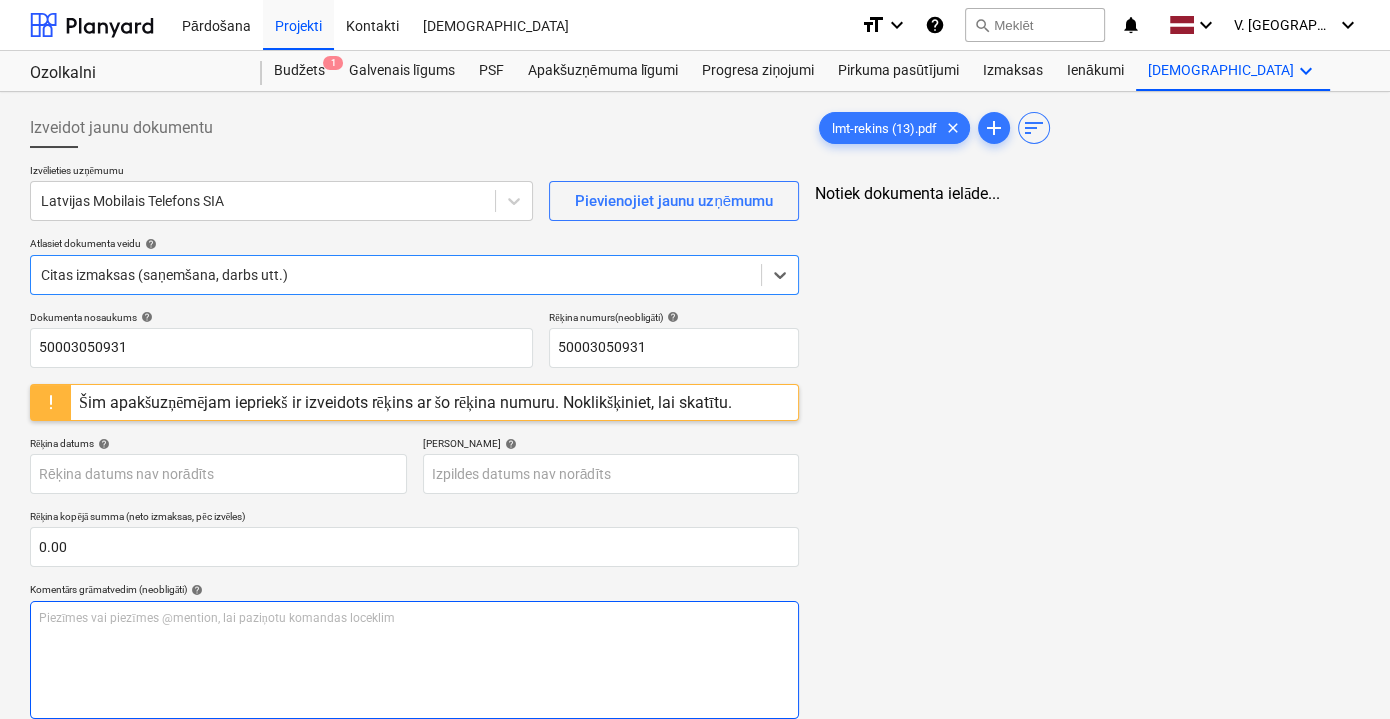 scroll, scrollTop: 90, scrollLeft: 0, axis: vertical 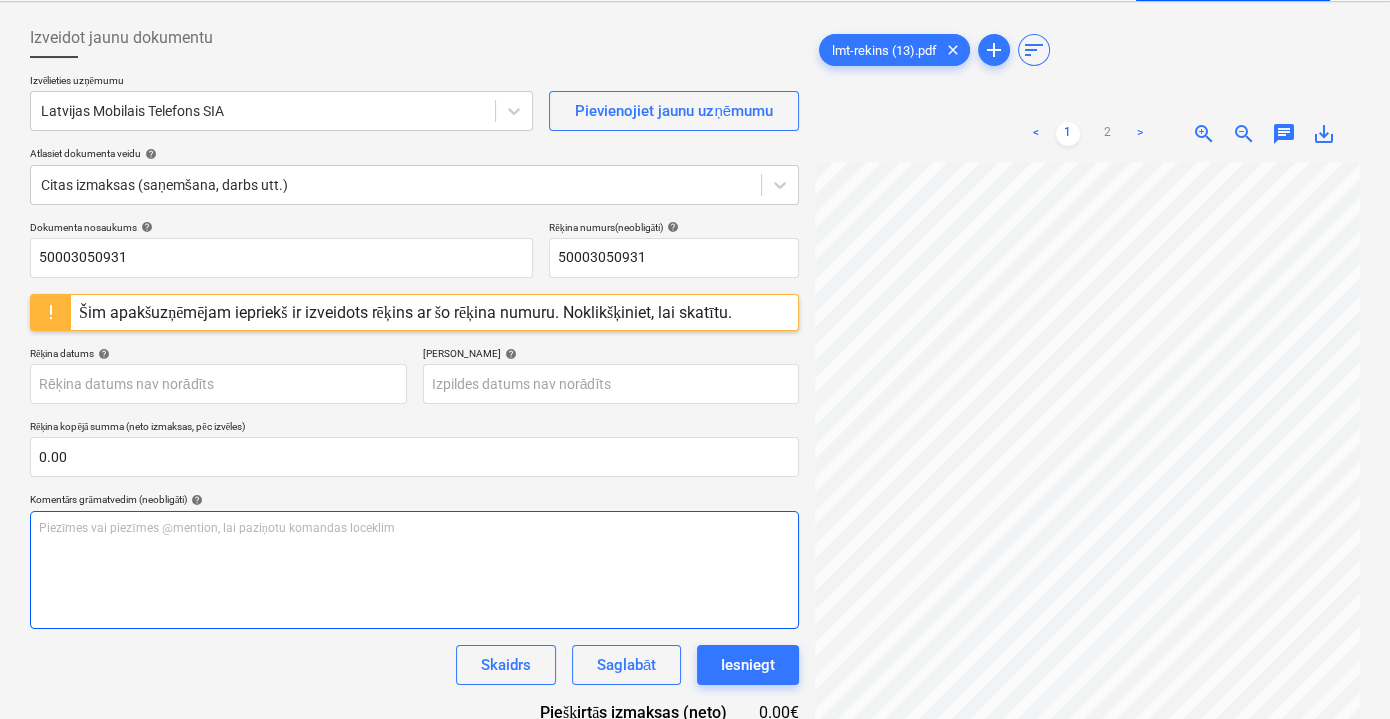 click on "Piezīmes vai piezīmes @mention, lai paziņotu komandas loceklim ﻿" at bounding box center (414, 570) 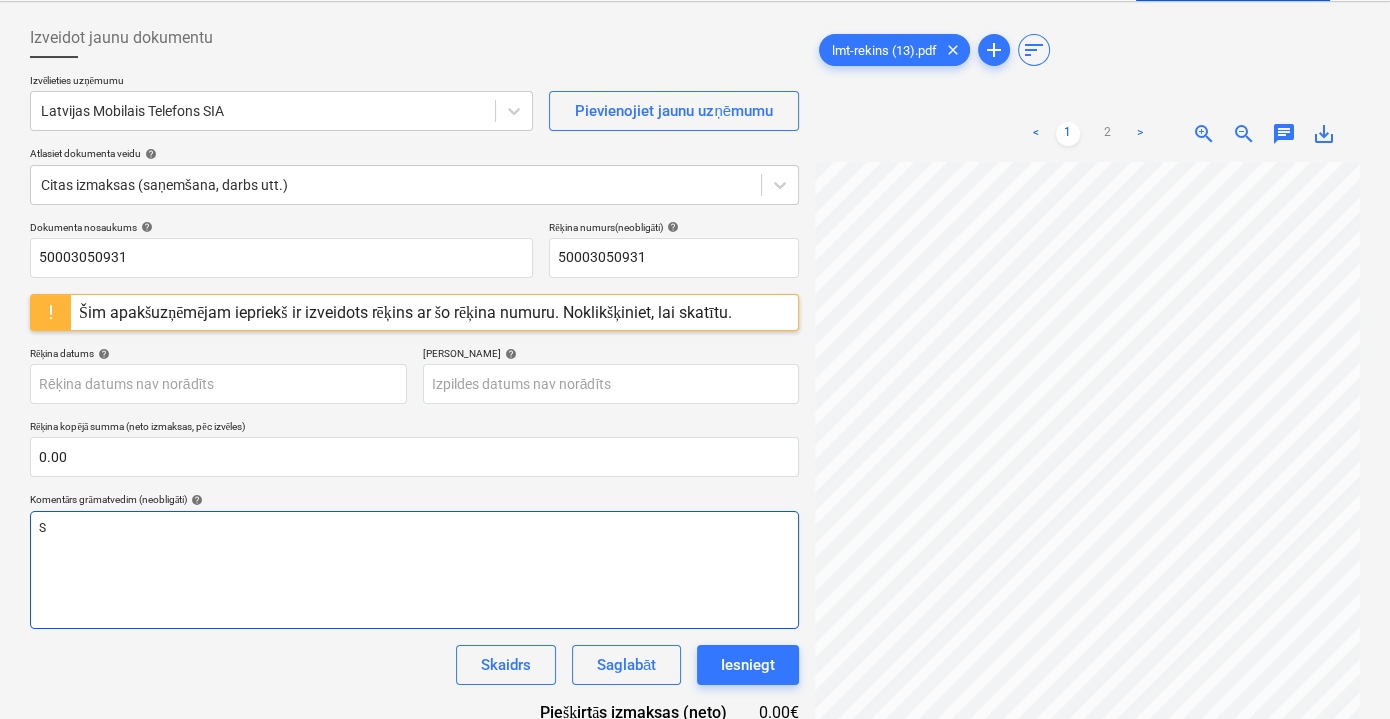 type 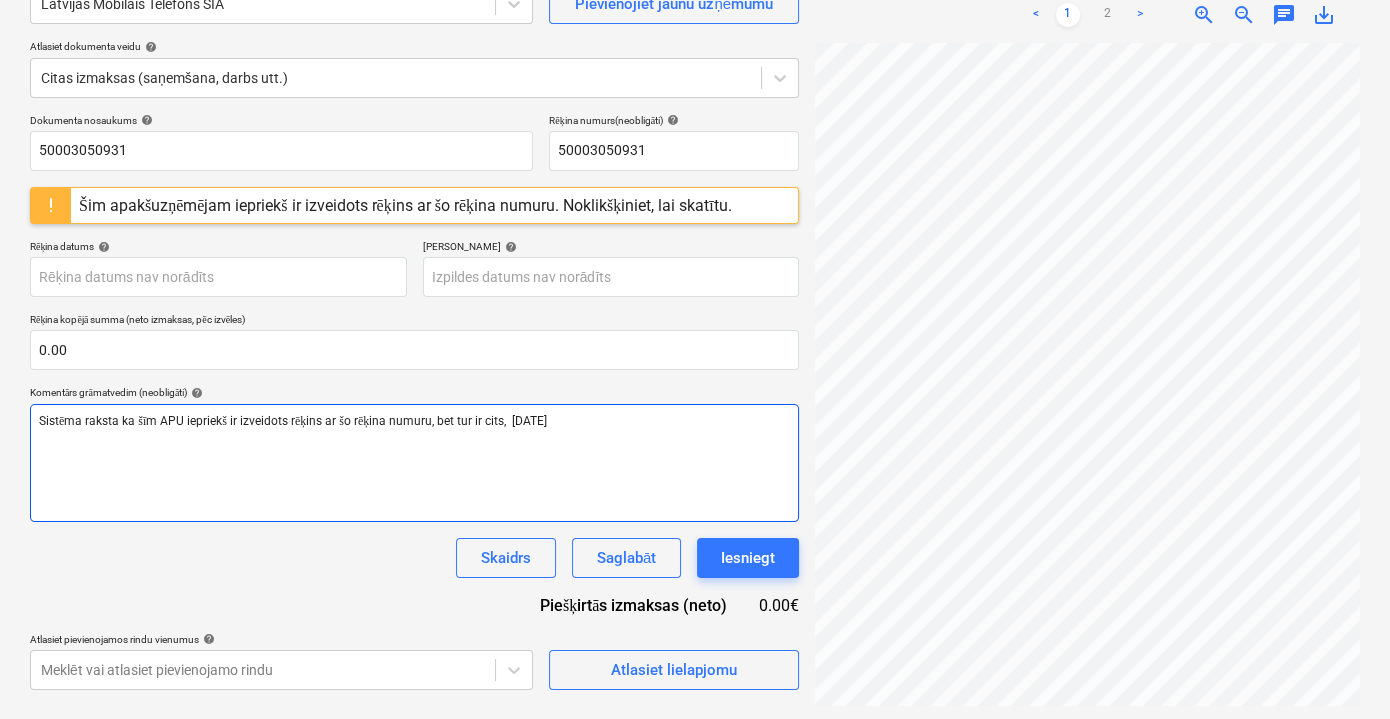 scroll, scrollTop: 199, scrollLeft: 0, axis: vertical 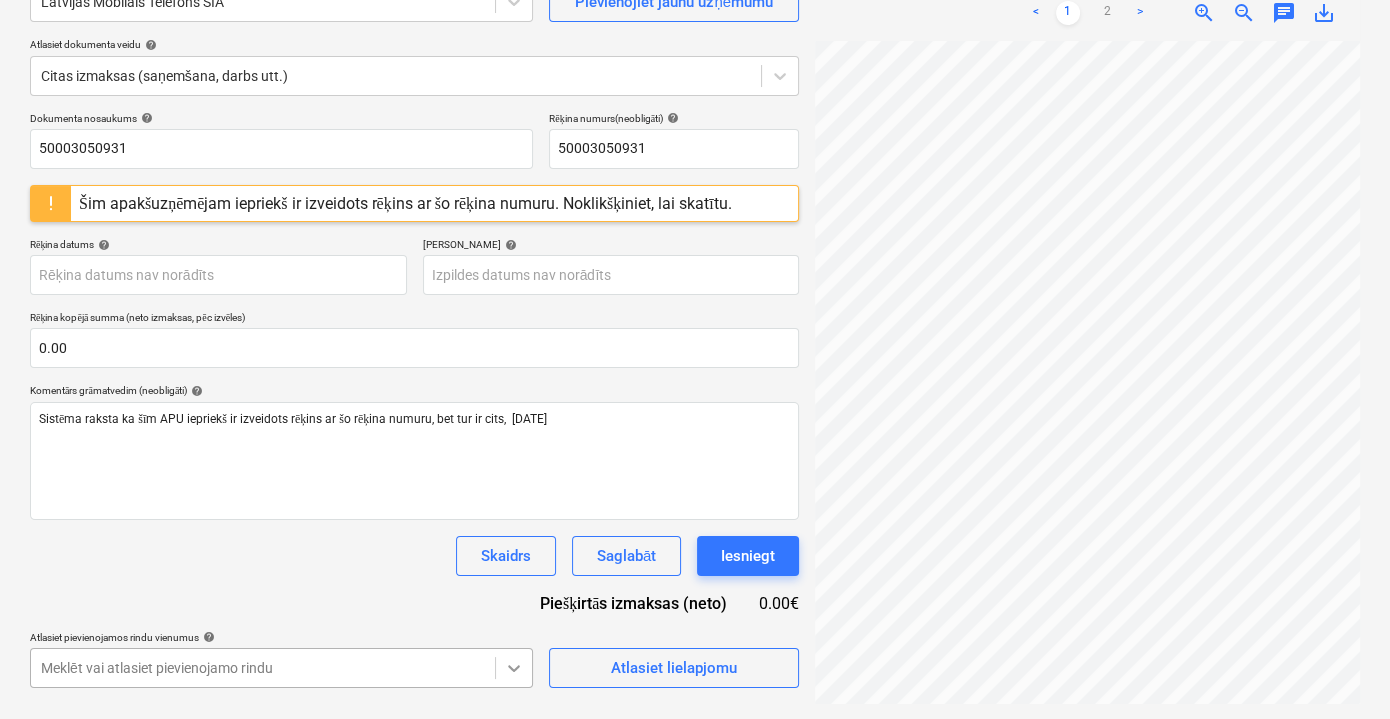 click on "Pārdošana Projekti Kontakti Iesūtne format_size keyboard_arrow_down help search Meklēt notifications 0 keyboard_arrow_down V. Filipčenko keyboard_arrow_down Ozolkalni Ozolkalni Budžets 1 Galvenais līgums PSF Apakšuzņēmuma līgumi Progresa ziņojumi Pirkuma pasūtījumi Izmaksas Ienākumi Vairāk keyboard_arrow_down Izveidot jaunu dokumentu Izvēlieties uzņēmumu Latvijas Mobilais Telefons SIA   Pievienojiet jaunu uzņēmumu Atlasiet dokumenta veidu help Citas izmaksas (saņemšana, darbs utt.) Dokumenta nosaukums help 50003050931 Rēķina numurs  (neobligāti) help 50003050931 Šim apakšuzņēmējam iepriekš ir izveidots rēķins ar šo rēķina numuru. Noklikšķiniet, lai skatītu. Rēķina datums help Press the down arrow key to interact with the calendar and
select a date. Press the question [PERSON_NAME] to get the keyboard shortcuts for changing dates. Termiņš help Rēķina kopējā summa (neto izmaksas, pēc izvēles) 0.00 Komentārs grāmatvedim (neobligāti) help Skaidrs Saglabāt <" at bounding box center (695, 160) 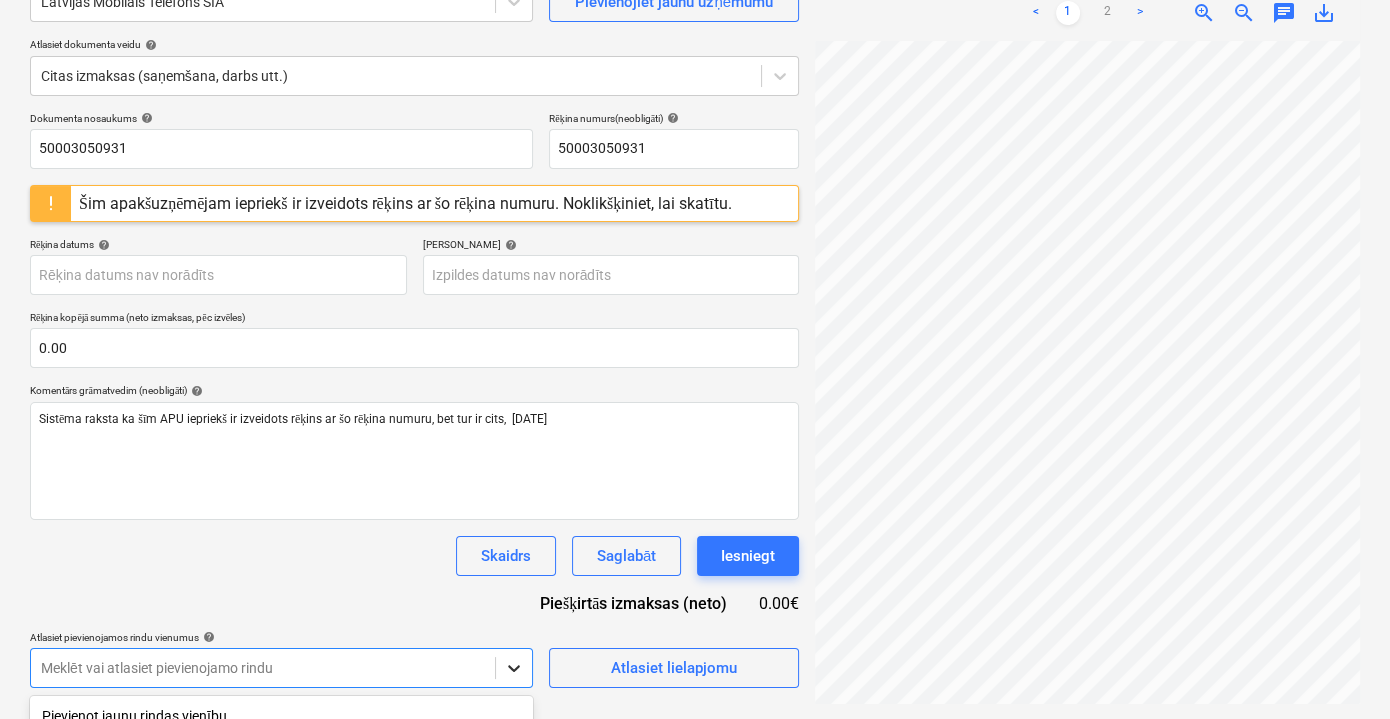 scroll, scrollTop: 479, scrollLeft: 0, axis: vertical 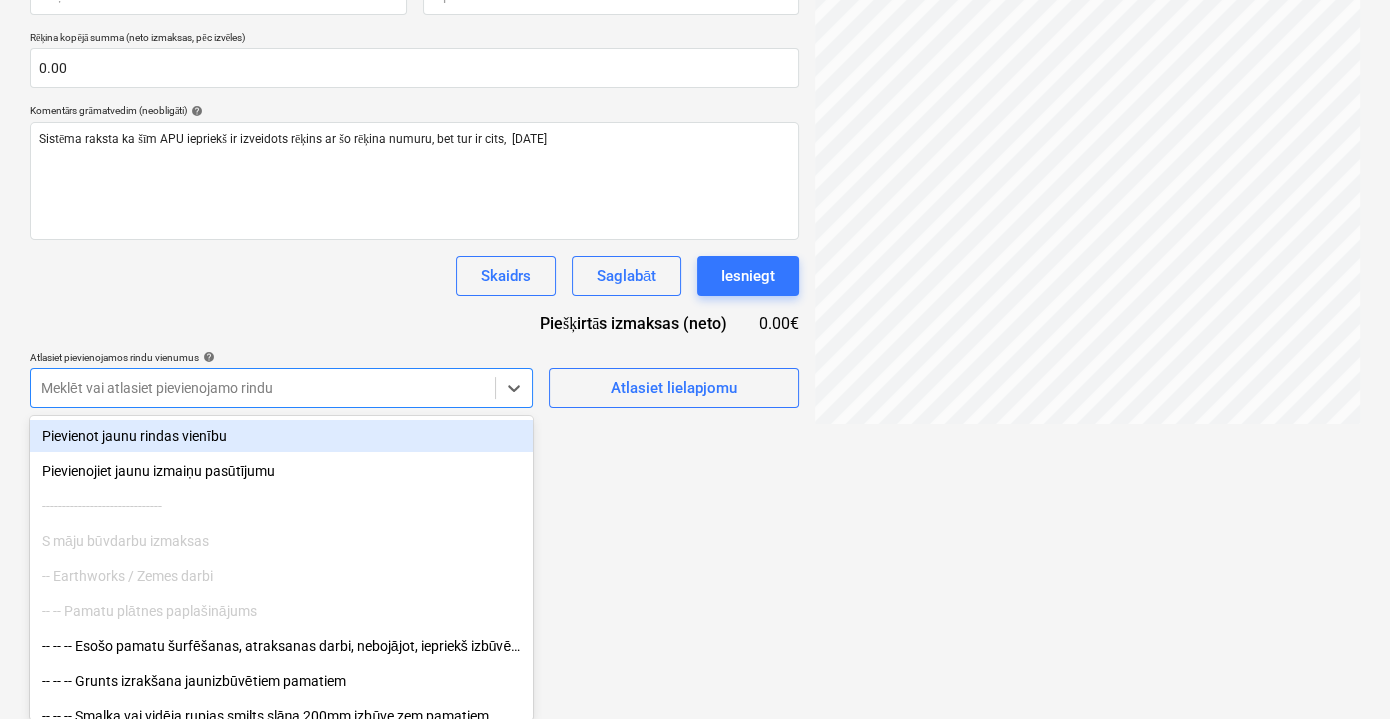 click on "Pievienot jaunu rindas vienību" at bounding box center [281, 436] 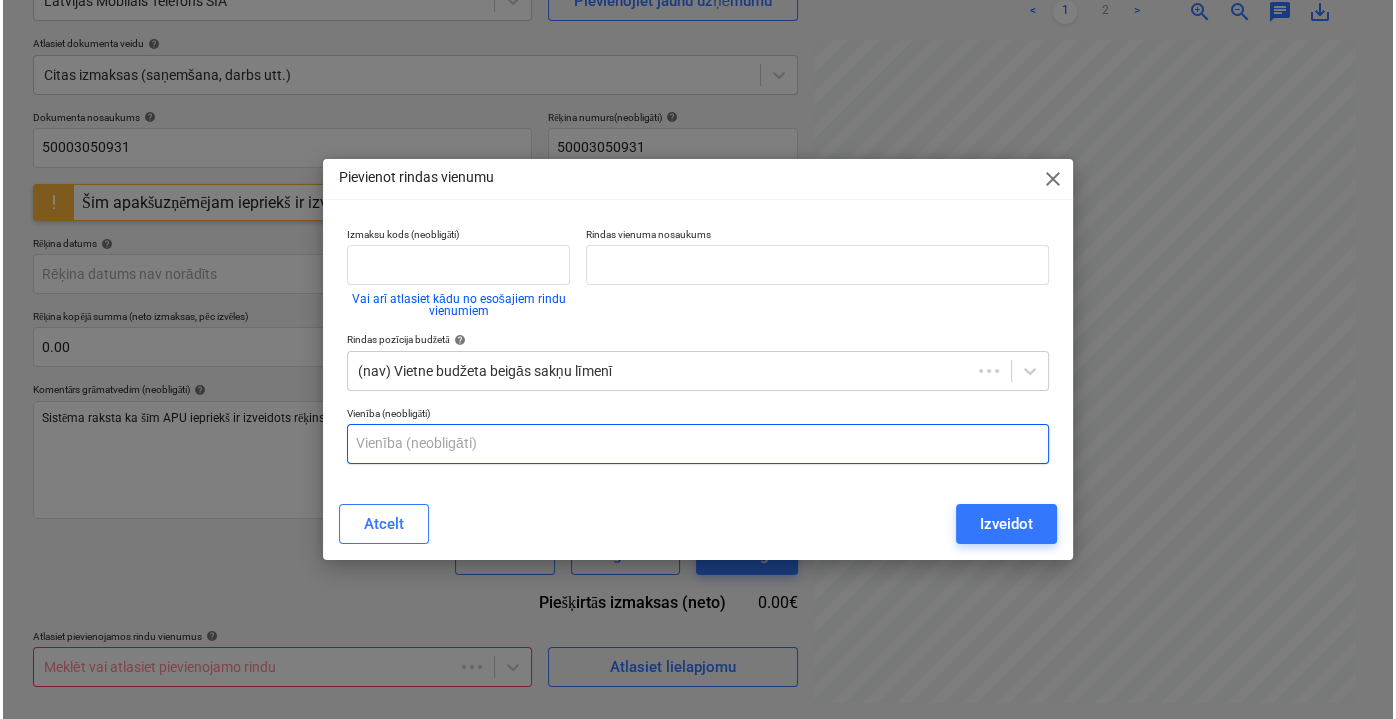 scroll, scrollTop: 199, scrollLeft: 0, axis: vertical 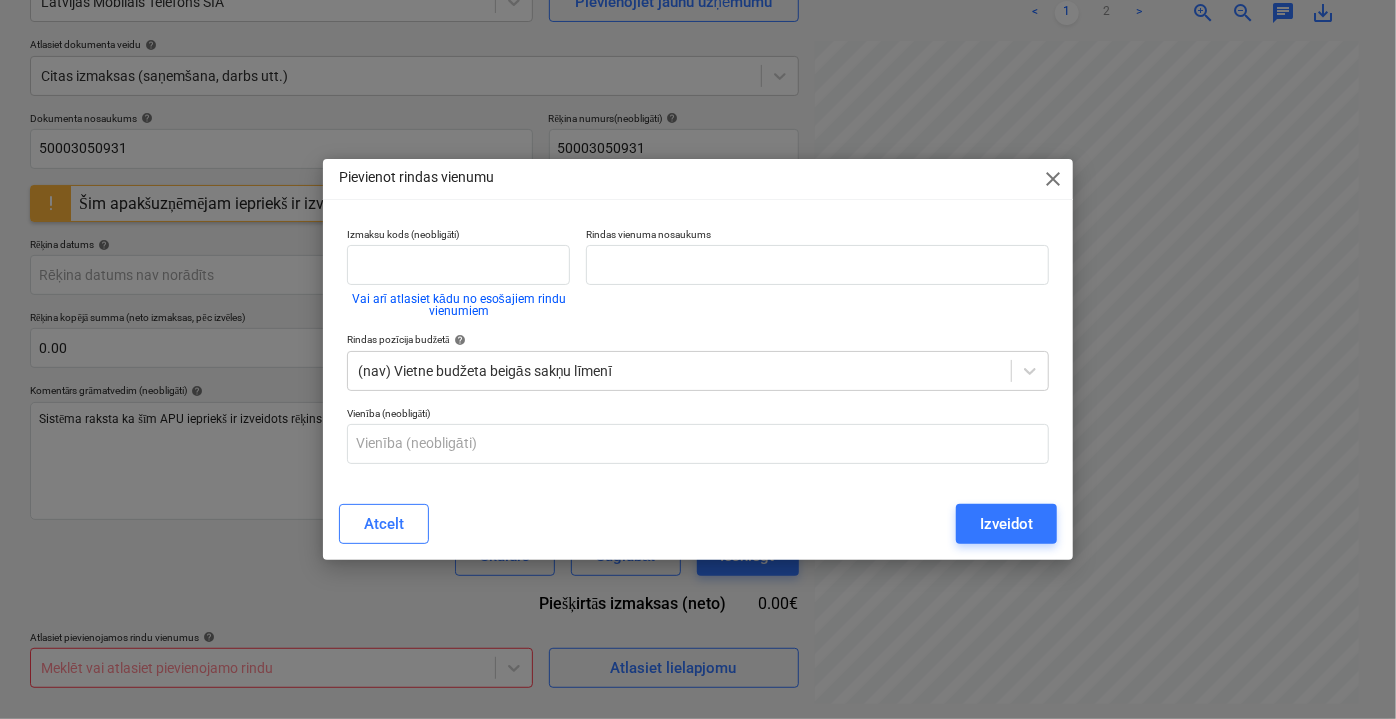 click on "Pievienot rindas vienumu close" at bounding box center [698, 179] 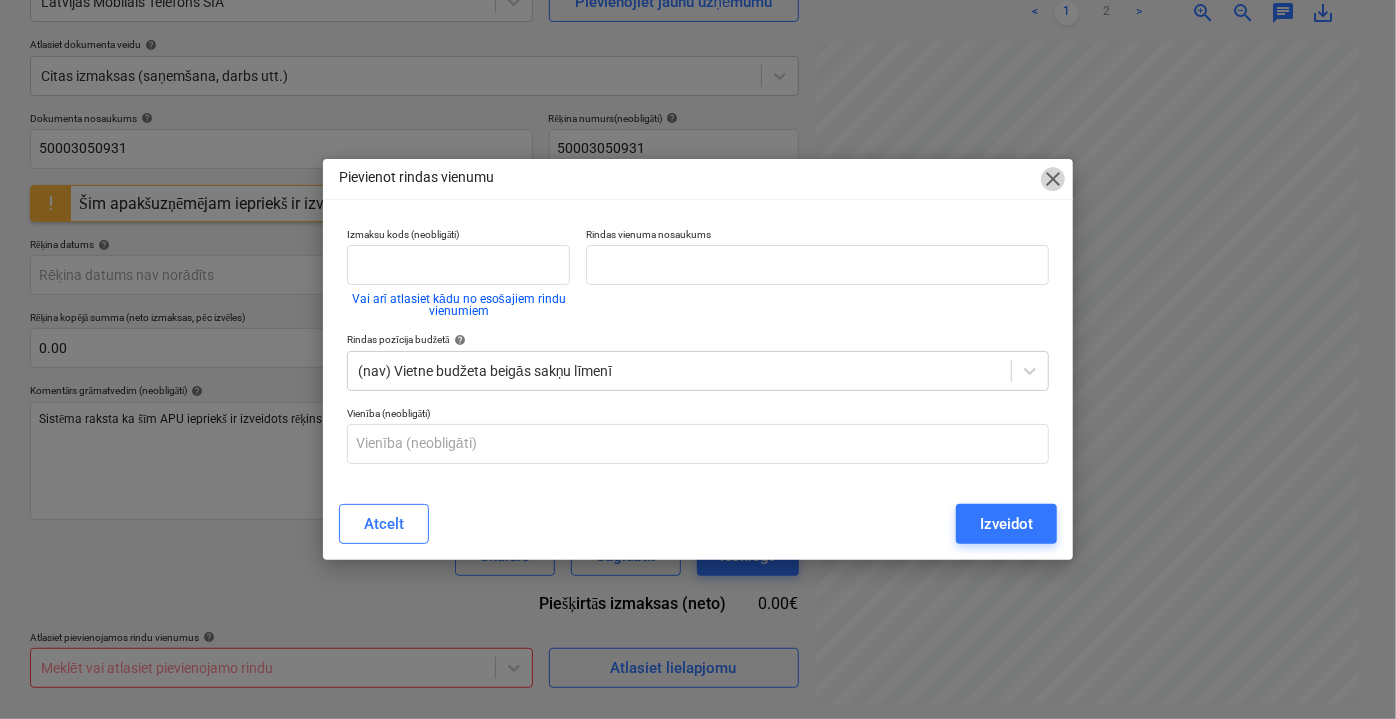 click on "close" at bounding box center (1053, 179) 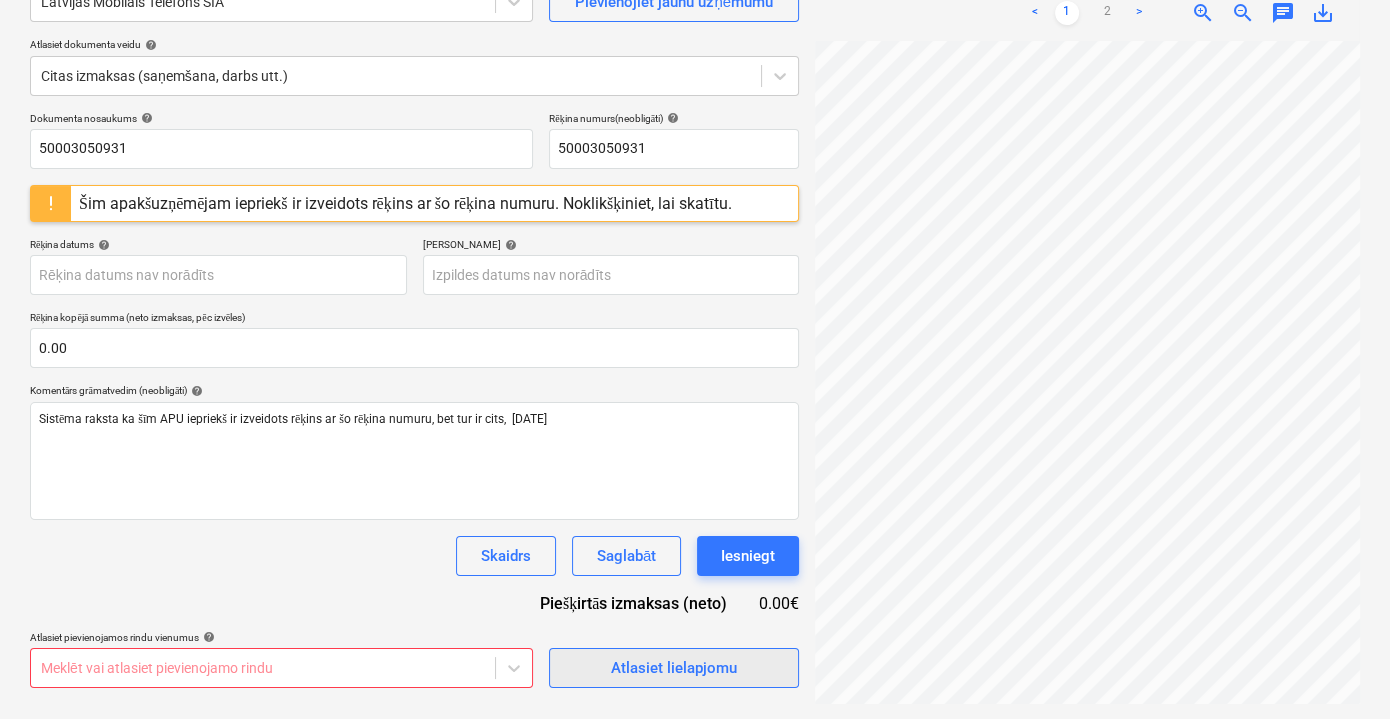 click on "Atlasiet lielapjomu" at bounding box center (674, 668) 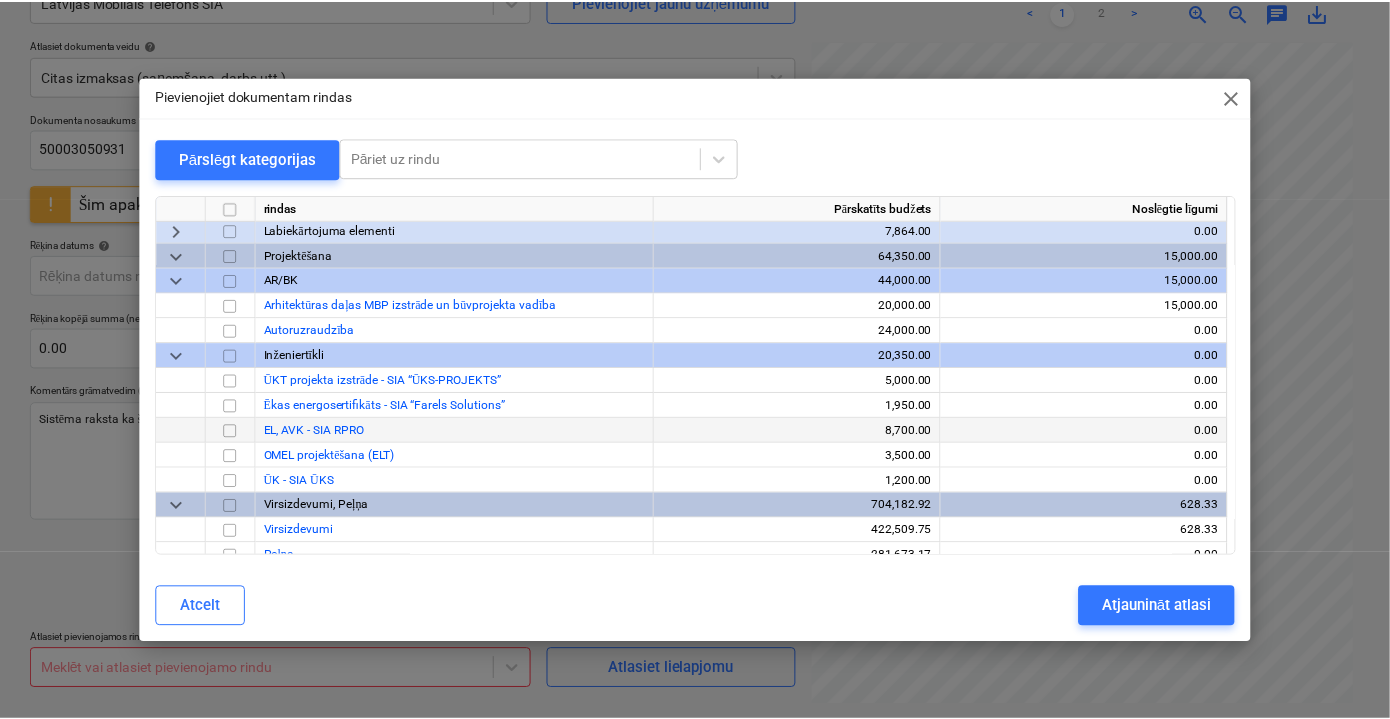 scroll, scrollTop: 2241, scrollLeft: 0, axis: vertical 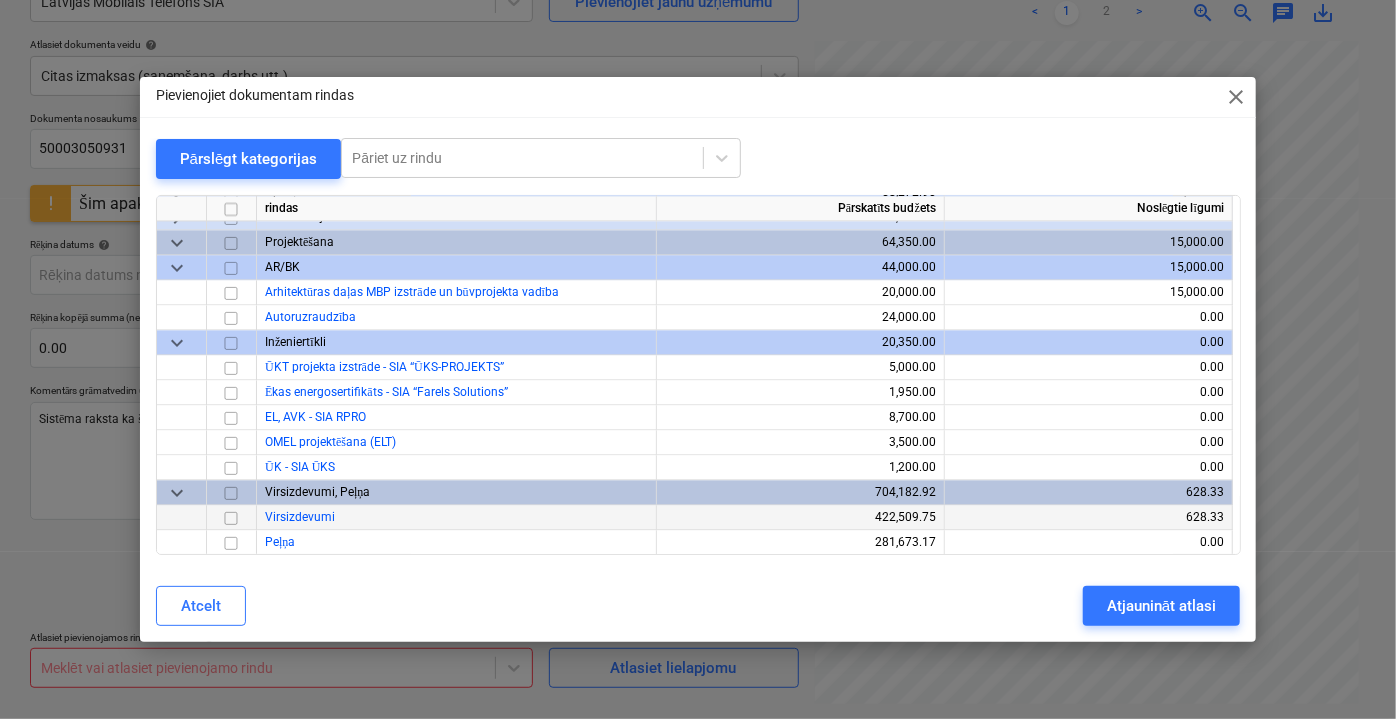 click at bounding box center [231, 517] 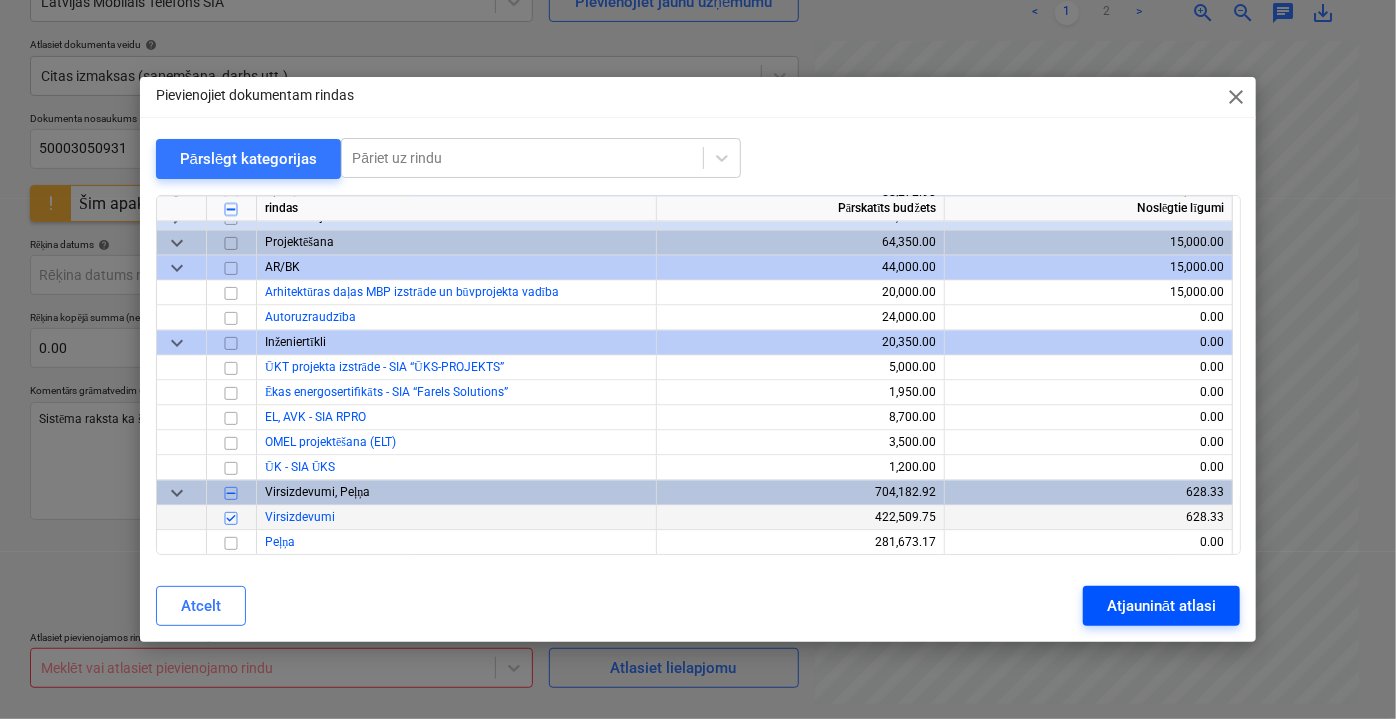 click on "Atjaunināt atlasi" at bounding box center [1161, 606] 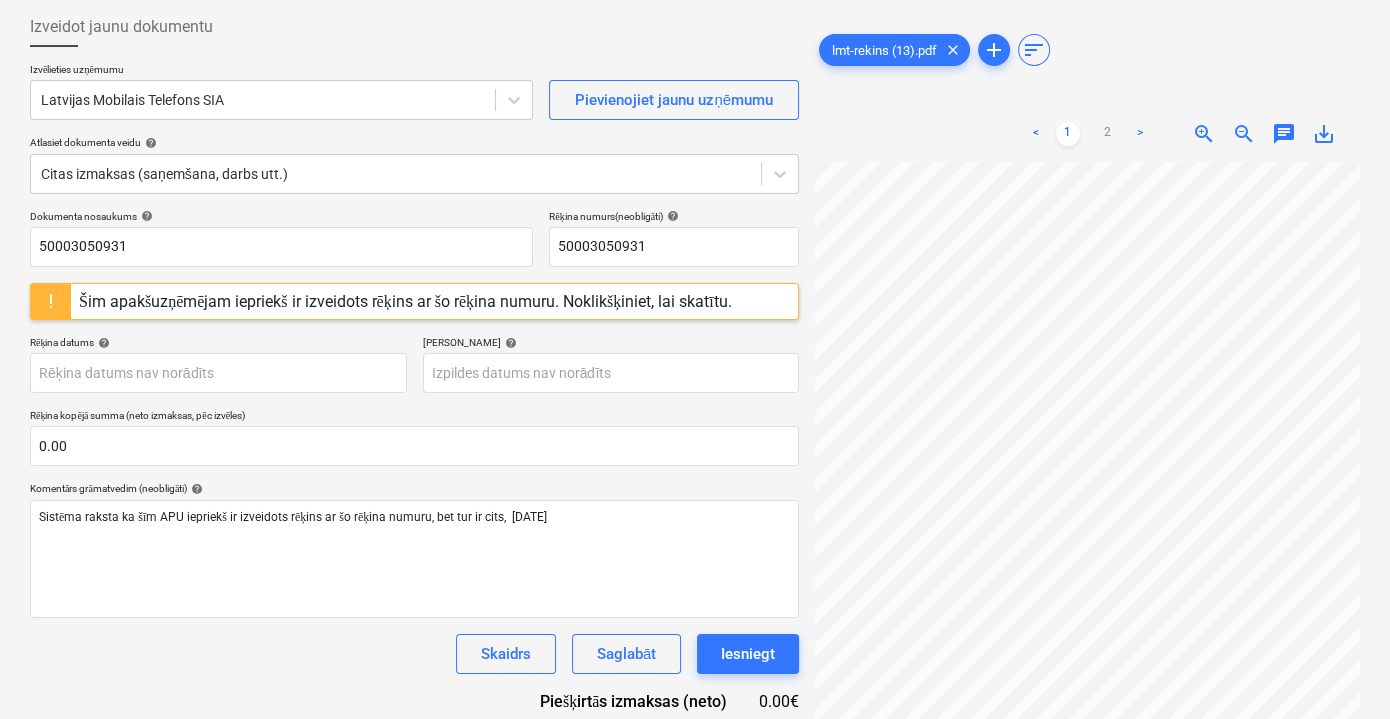 scroll, scrollTop: 42, scrollLeft: 0, axis: vertical 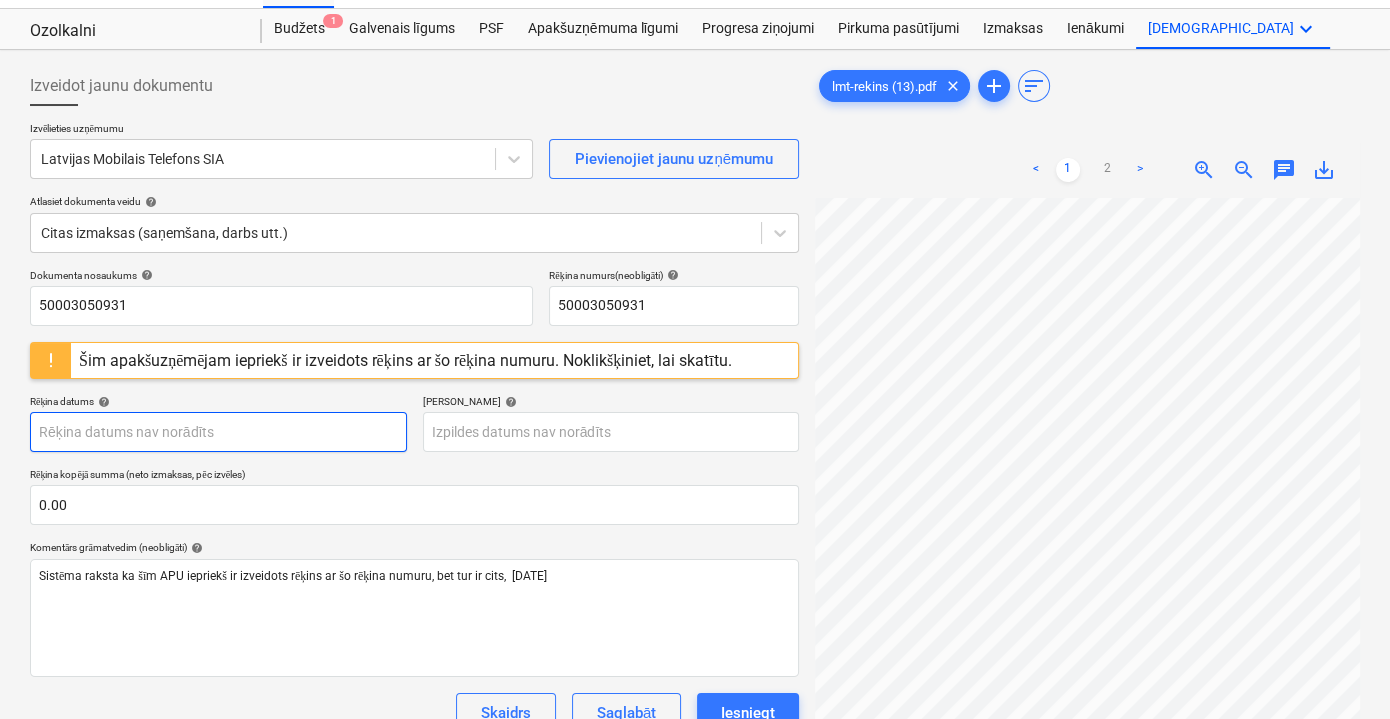 click on "Pārdošana Projekti Kontakti Iesūtne format_size keyboard_arrow_down help search Meklēt notifications 0 keyboard_arrow_down V. Filipčenko keyboard_arrow_down Ozolkalni Ozolkalni Budžets 1 Galvenais līgums PSF Apakšuzņēmuma līgumi Progresa ziņojumi Pirkuma pasūtījumi Izmaksas Ienākumi Vairāk keyboard_arrow_down Izveidot jaunu dokumentu Izvēlieties uzņēmumu Latvijas Mobilais Telefons SIA   Pievienojiet jaunu uzņēmumu Atlasiet dokumenta veidu help Citas izmaksas (saņemšana, darbs utt.) Dokumenta nosaukums help 50003050931 Rēķina numurs  (neobligāti) help 50003050931 Šim apakšuzņēmējam iepriekš ir izveidots rēķins ar šo rēķina numuru. Noklikšķiniet, lai skatītu. Rēķina datums help Press the down arrow key to interact with the calendar and
select a date. Press the question [PERSON_NAME] to get the keyboard shortcuts for changing dates. Termiņš help Rēķina kopējā summa (neto izmaksas, pēc izvēles) 0.00 Komentārs grāmatvedim (neobligāti) help Skaidrs Saglabāt <" at bounding box center [695, 317] 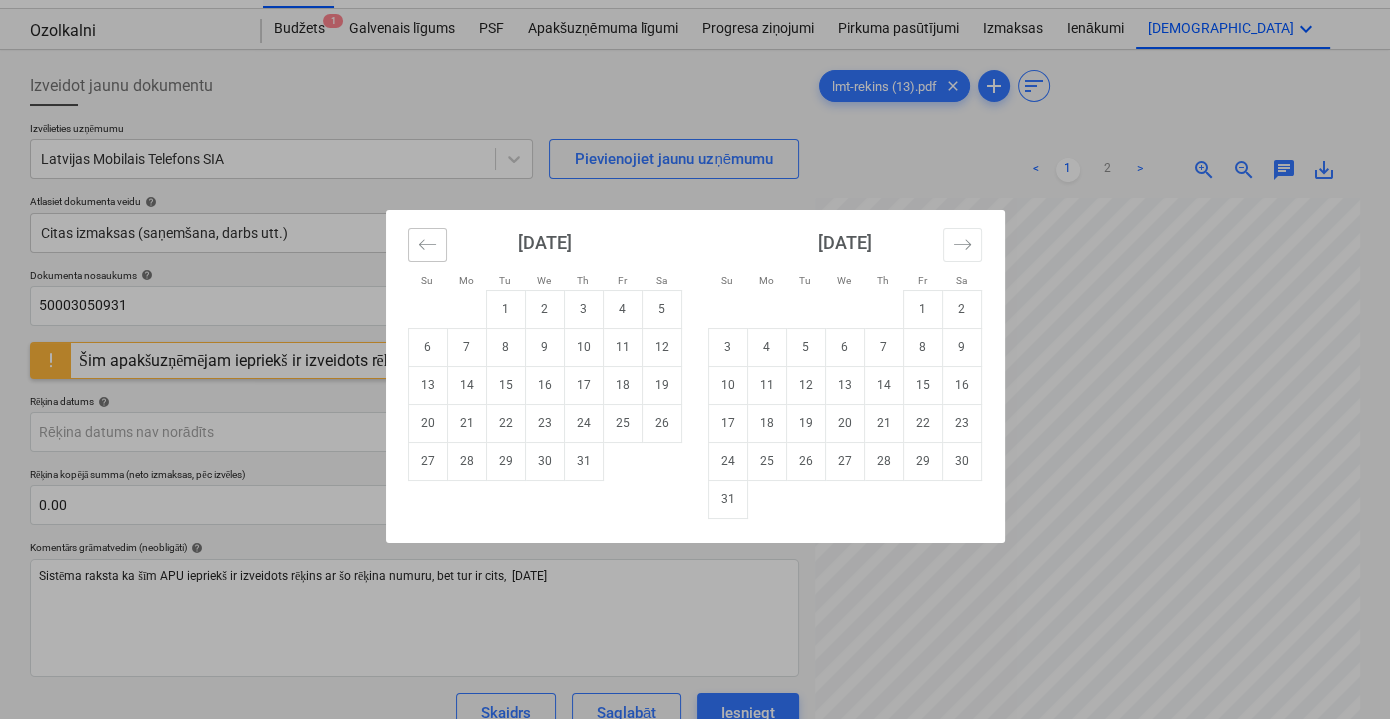 click 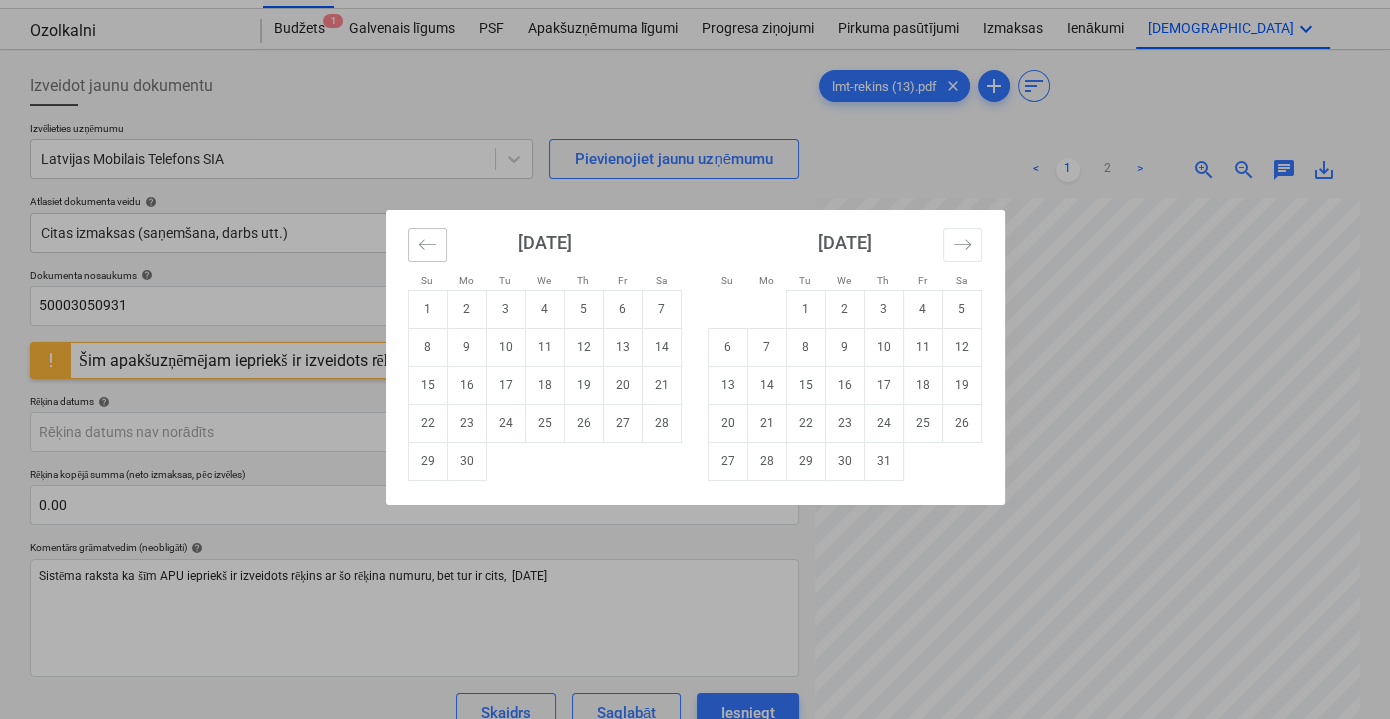 click 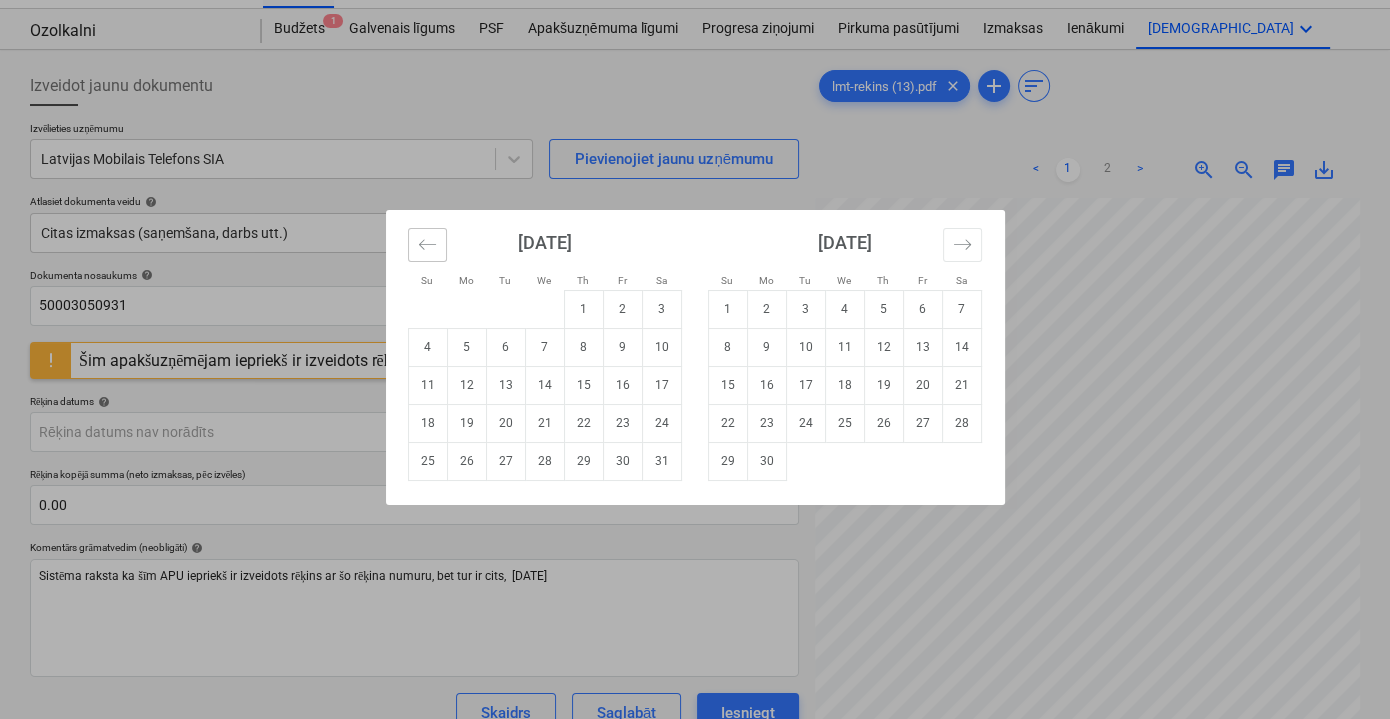 click 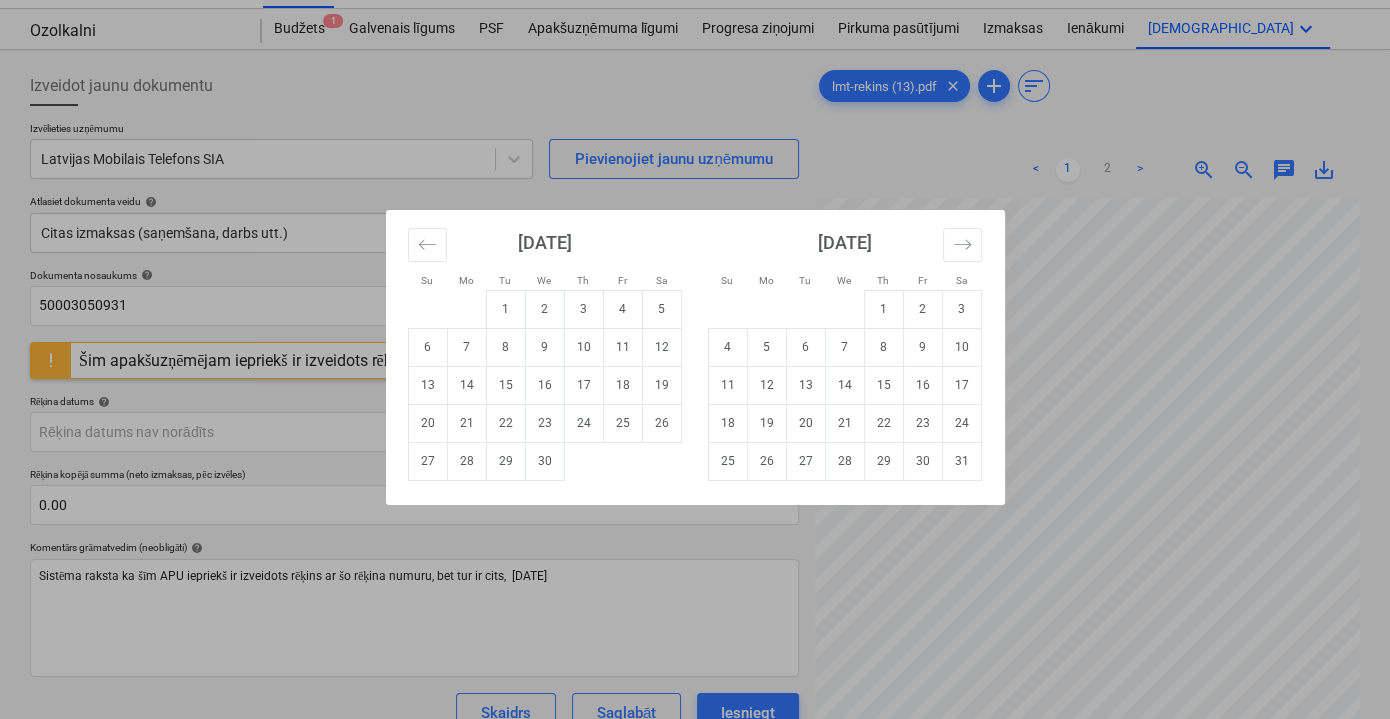 click on "5" at bounding box center (661, 309) 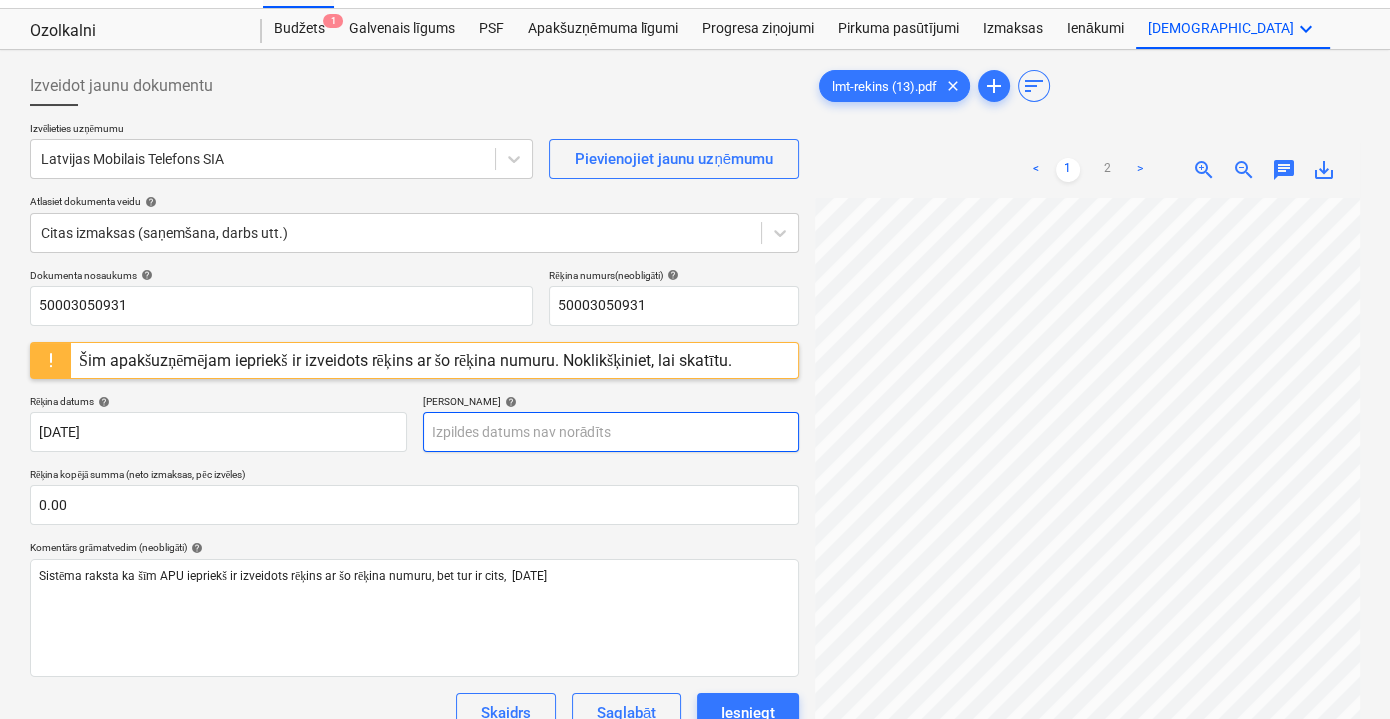 click on "Pārdošana Projekti Kontakti Iesūtne format_size keyboard_arrow_down help search Meklēt notifications 0 keyboard_arrow_down V. Filipčenko keyboard_arrow_down Ozolkalni Ozolkalni Budžets 1 Galvenais līgums PSF Apakšuzņēmuma līgumi Progresa ziņojumi Pirkuma pasūtījumi Izmaksas Ienākumi Vairāk keyboard_arrow_down Izveidot jaunu dokumentu Izvēlieties uzņēmumu Latvijas Mobilais Telefons SIA   Pievienojiet jaunu uzņēmumu Atlasiet dokumenta veidu help Citas izmaksas (saņemšana, darbs utt.) Dokumenta nosaukums help 50003050931 Rēķina numurs  (neobligāti) help 50003050931 Šim apakšuzņēmējam iepriekš ir izveidots rēķins ar šo rēķina numuru. Noklikšķiniet, lai skatītu. Rēķina datums help [DATE] 05.04.2025 Press the down arrow key to interact with the calendar and
select a date. Press the question [PERSON_NAME] to get the keyboard shortcuts for changing dates. Termiņš help Rēķina kopējā summa (neto izmaksas, pēc izvēles) 0.00 Komentārs grāmatvedim (neobligāti) <" at bounding box center (695, 317) 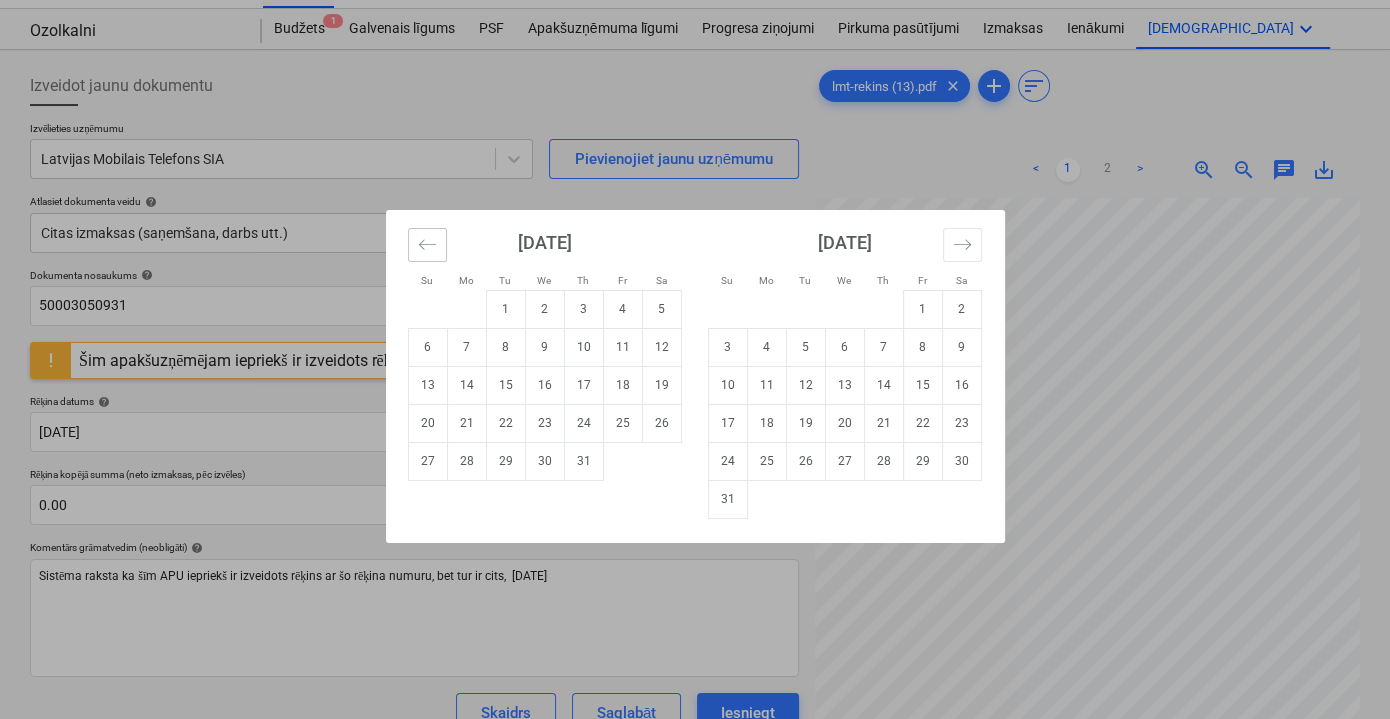 click at bounding box center [427, 245] 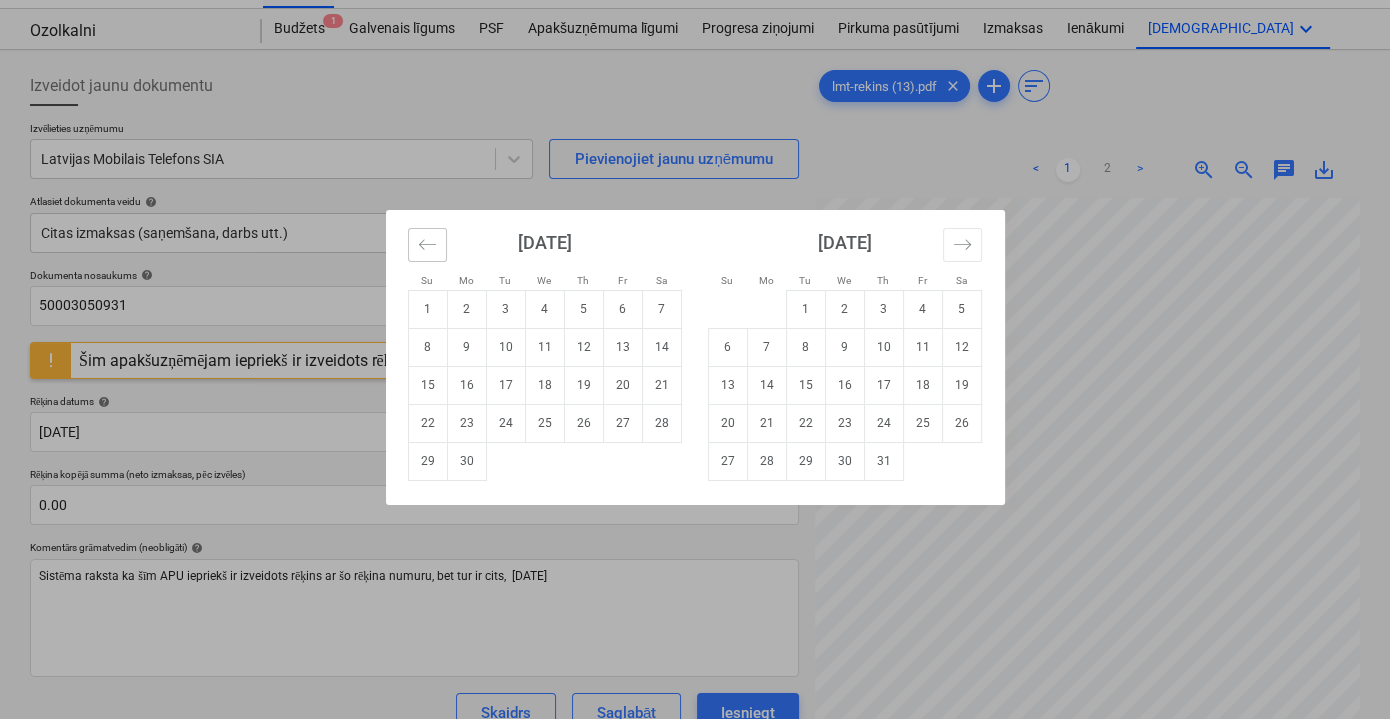 click at bounding box center (427, 245) 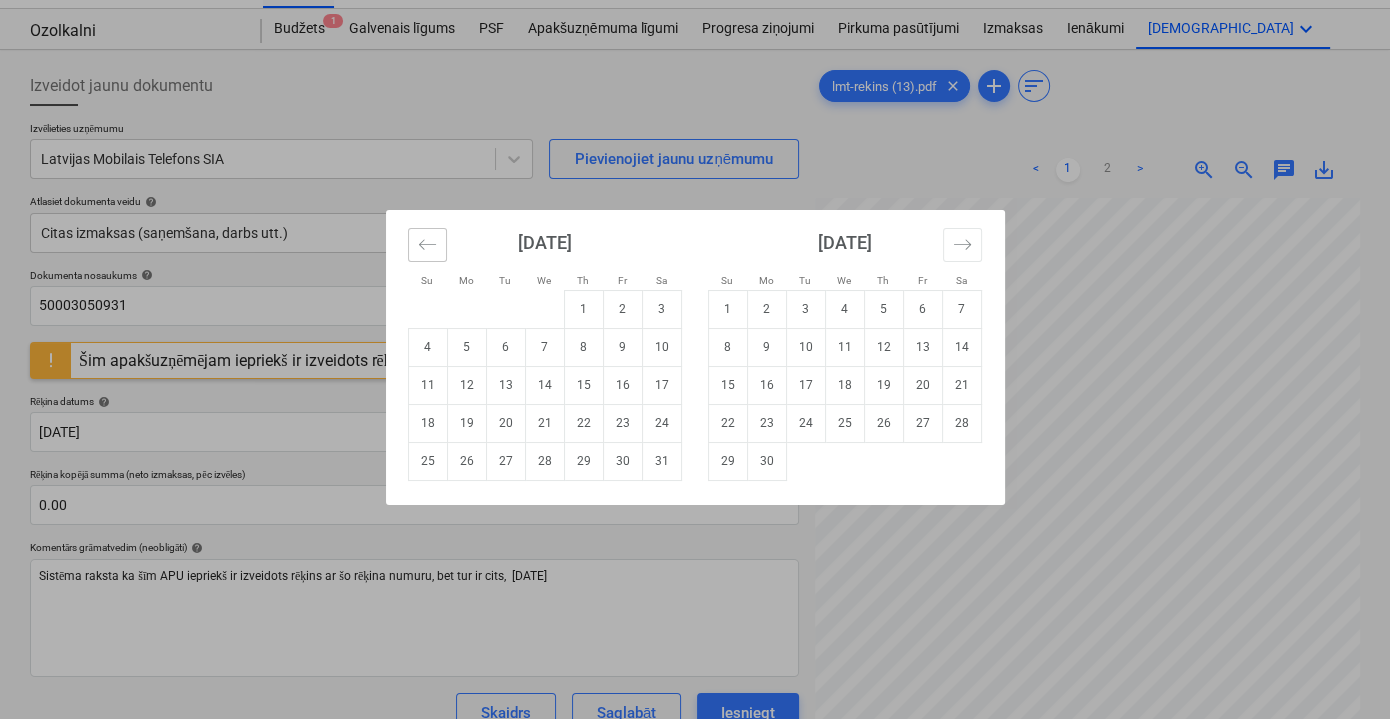 click at bounding box center [427, 245] 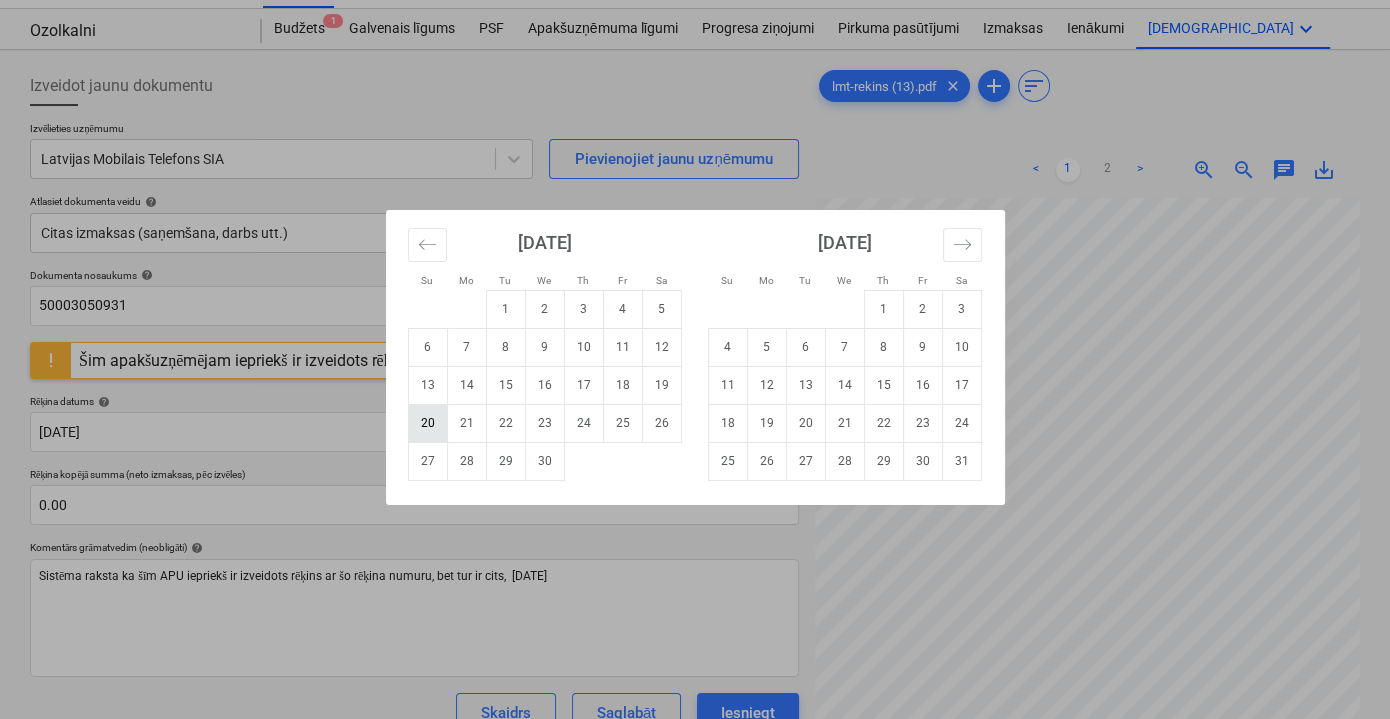 click on "20" at bounding box center (427, 423) 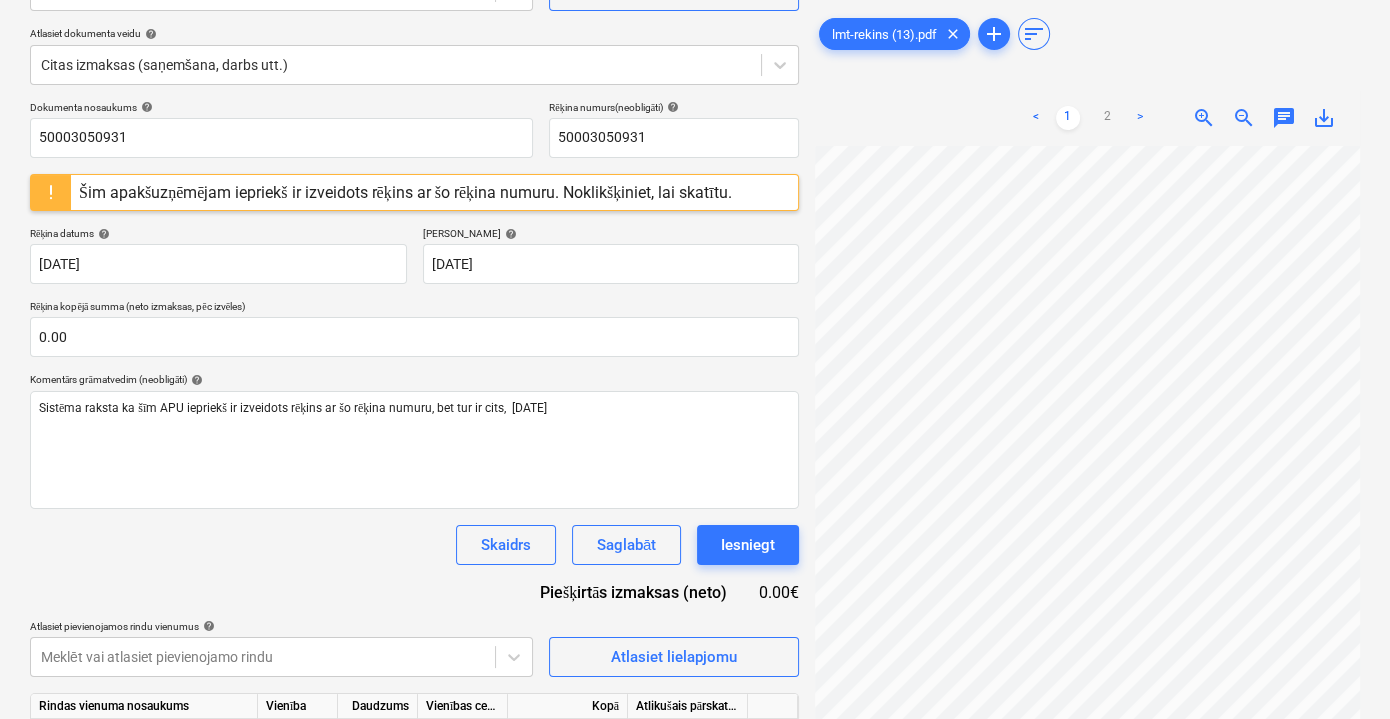 scroll, scrollTop: 315, scrollLeft: 0, axis: vertical 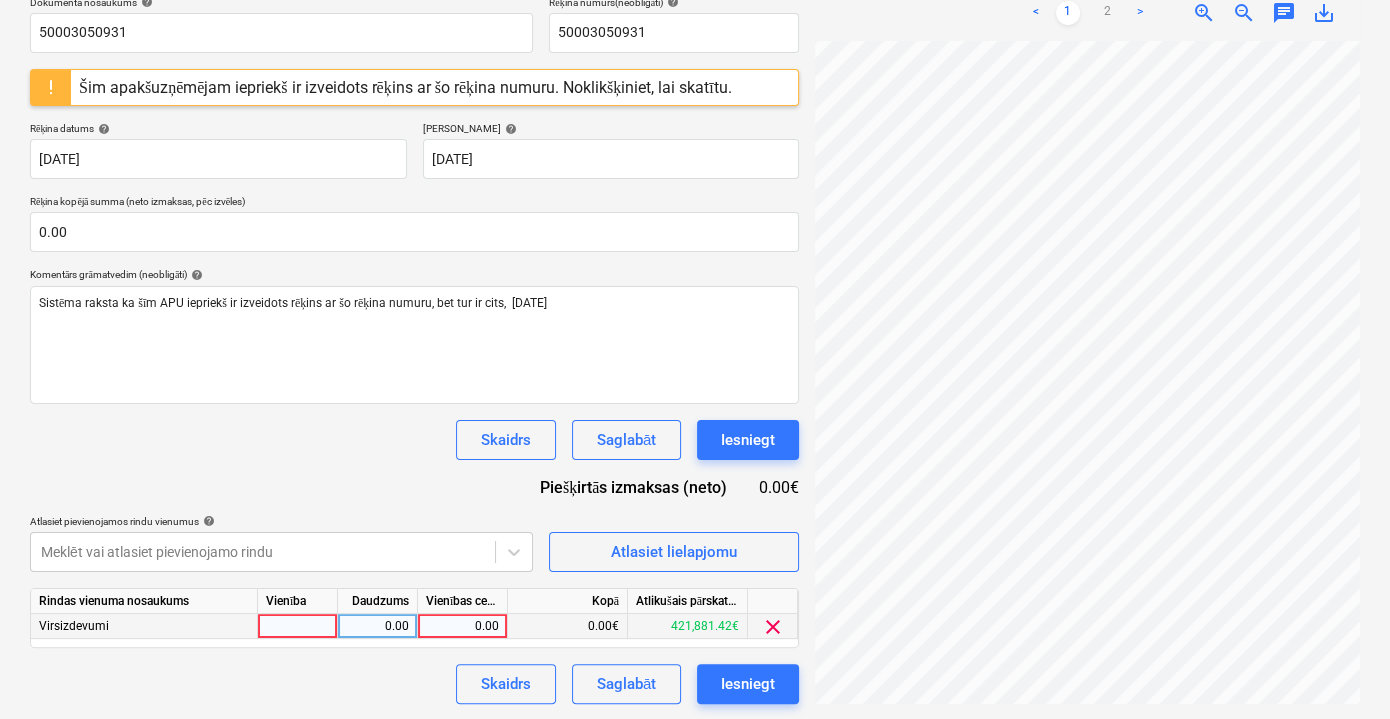 click on "0.00" at bounding box center [462, 626] 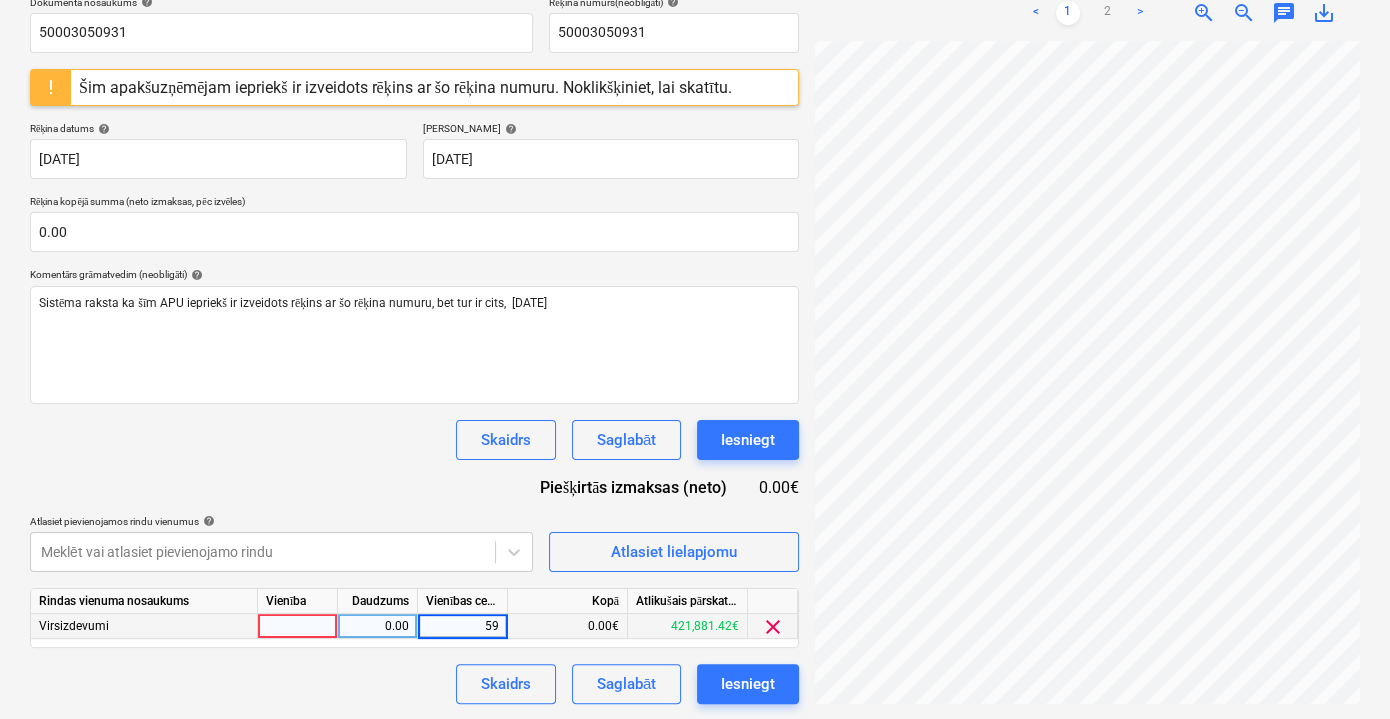 type on "595" 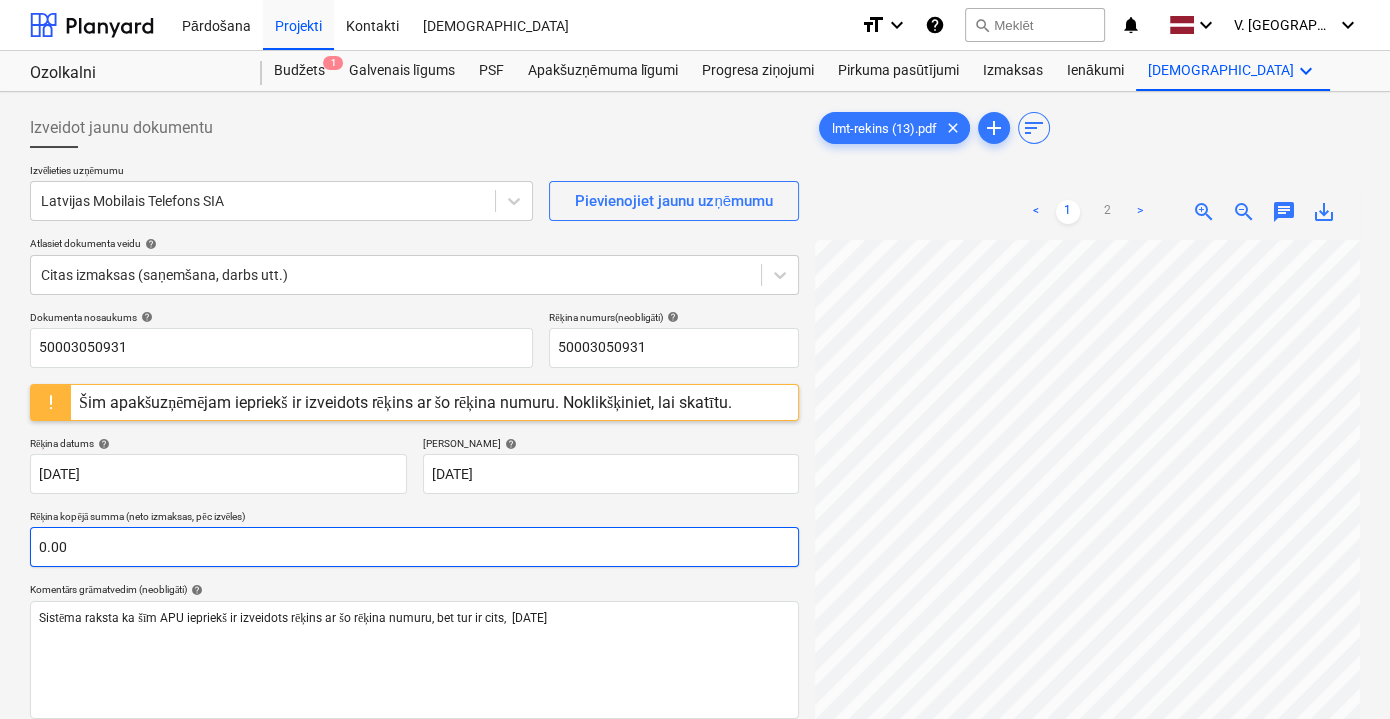 scroll, scrollTop: 315, scrollLeft: 0, axis: vertical 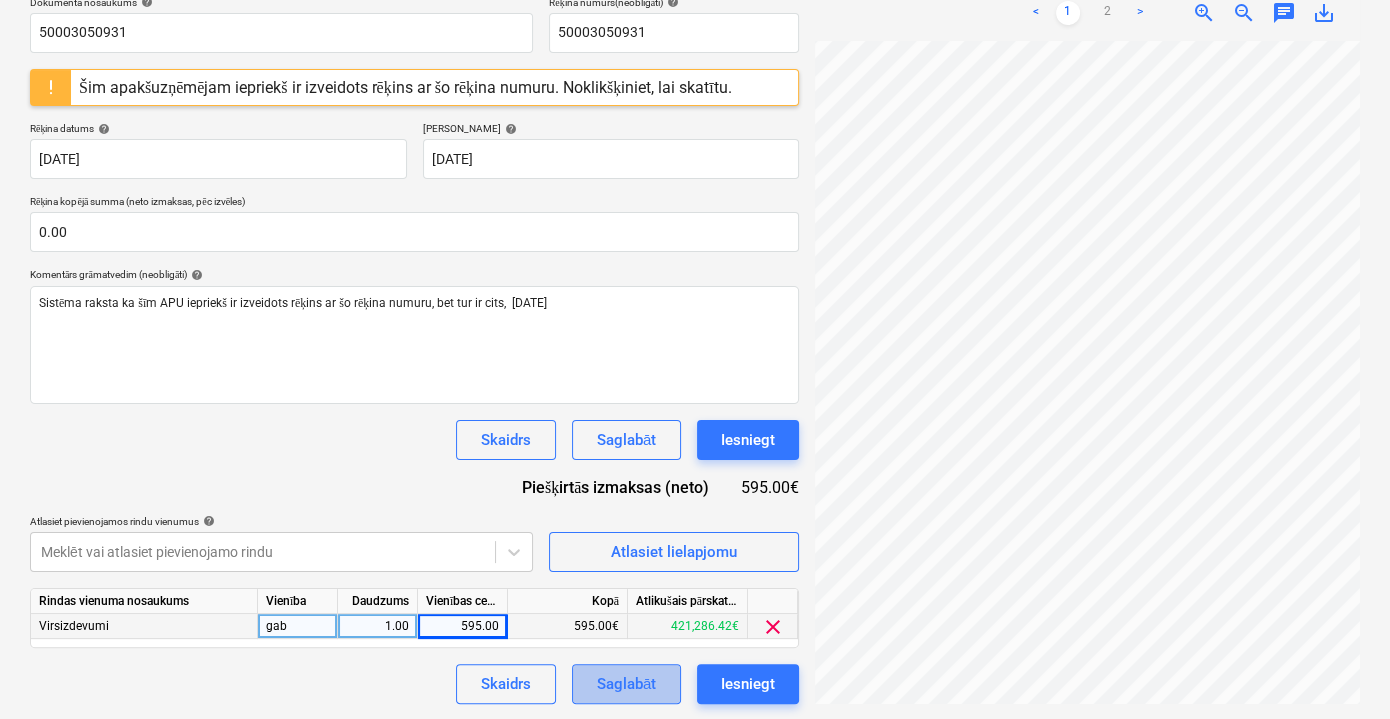 click on "Saglabāt" at bounding box center (626, 684) 